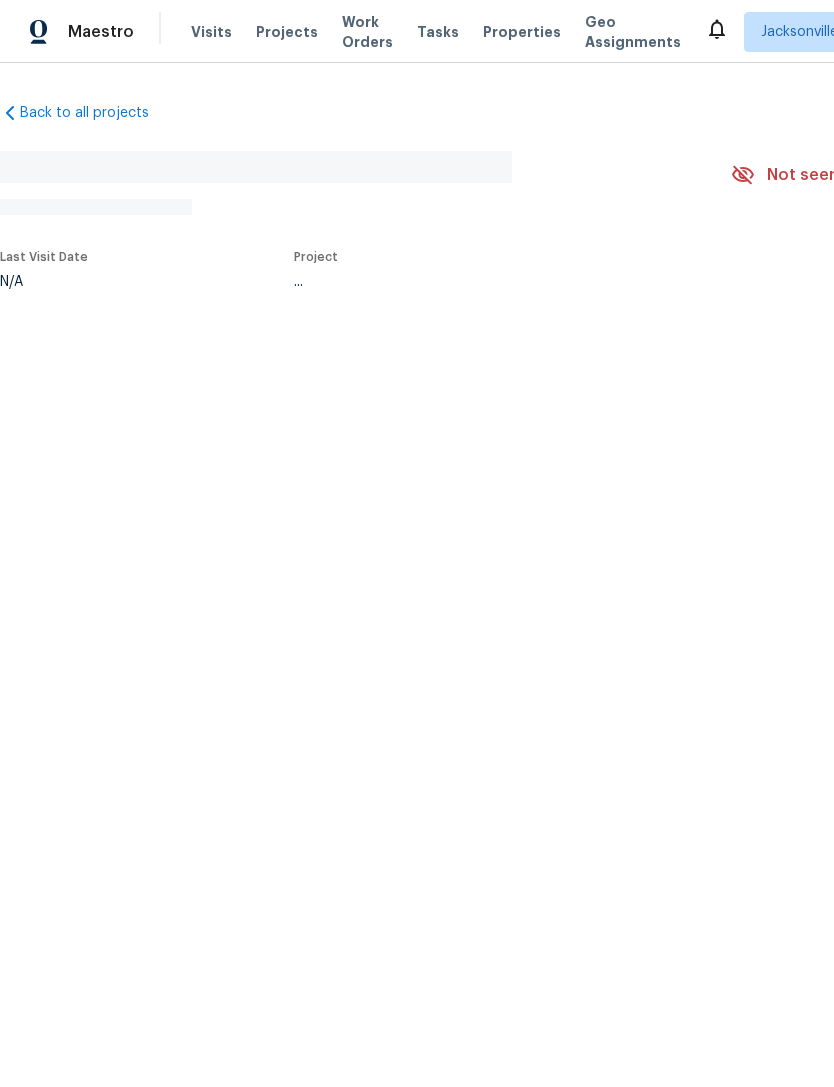 scroll, scrollTop: 0, scrollLeft: 0, axis: both 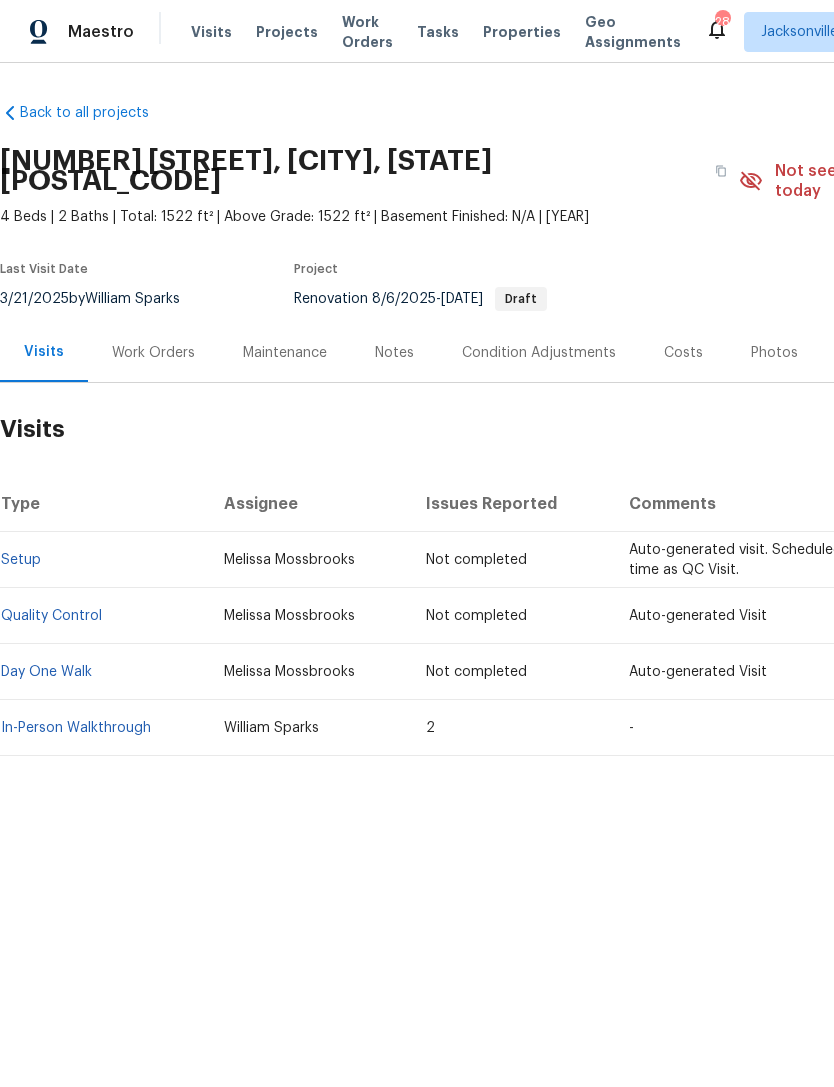 click on "Properties" at bounding box center (522, 32) 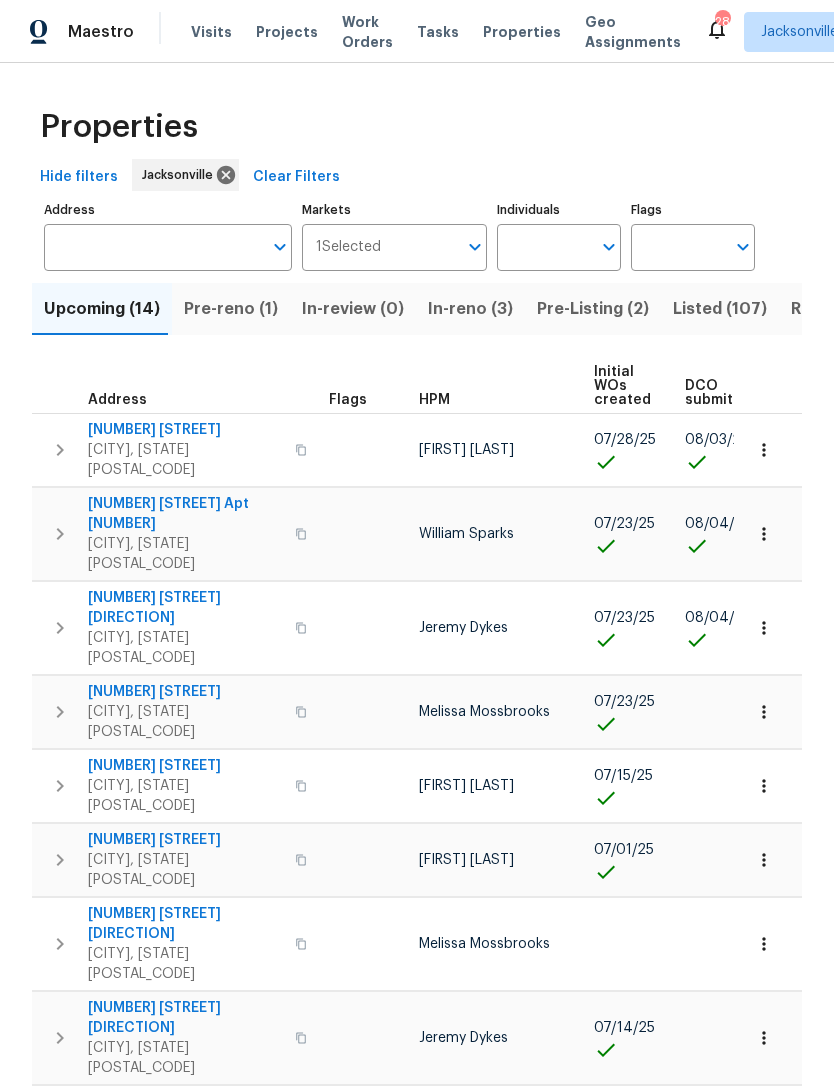 click on "[NUMBER] [STREET]" at bounding box center (185, 430) 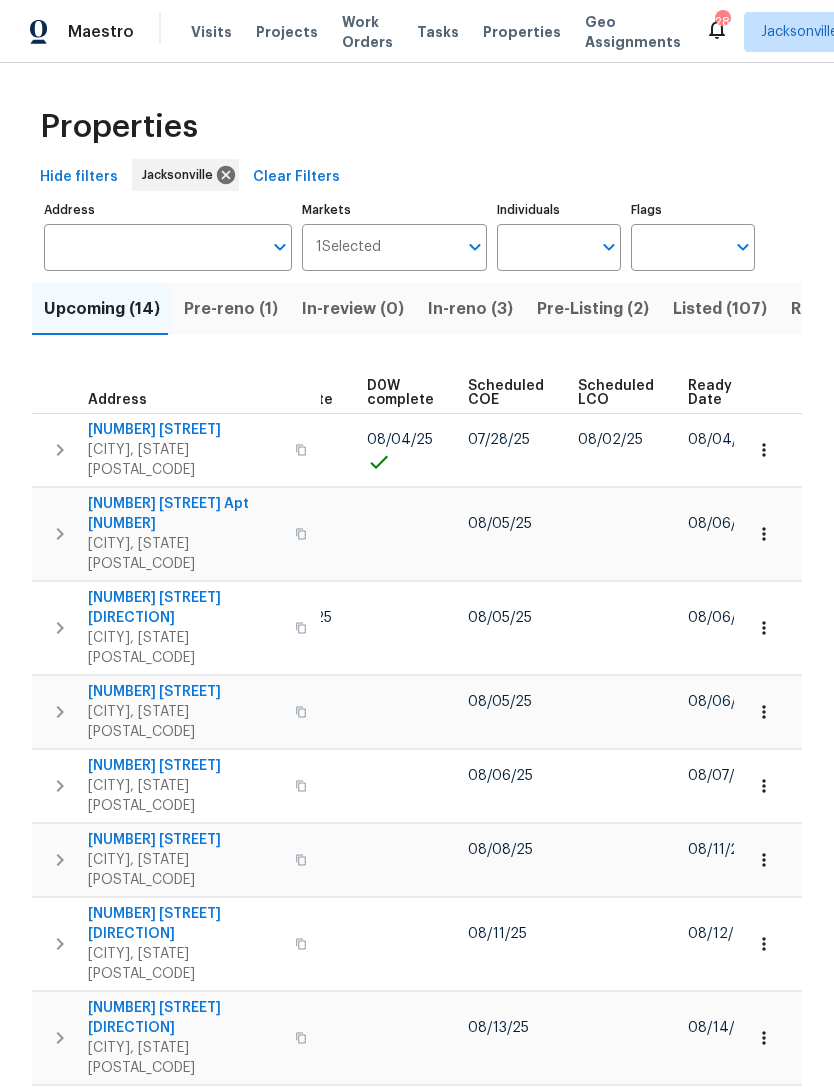 scroll, scrollTop: 0, scrollLeft: 524, axis: horizontal 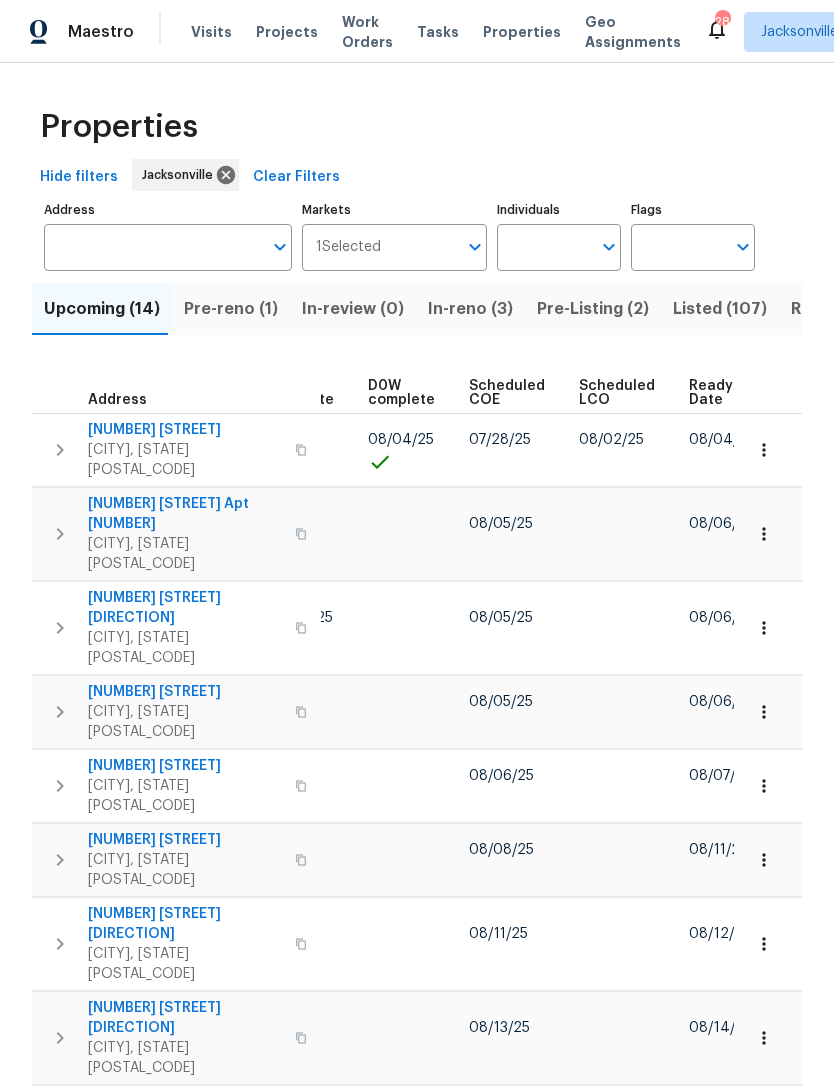 click 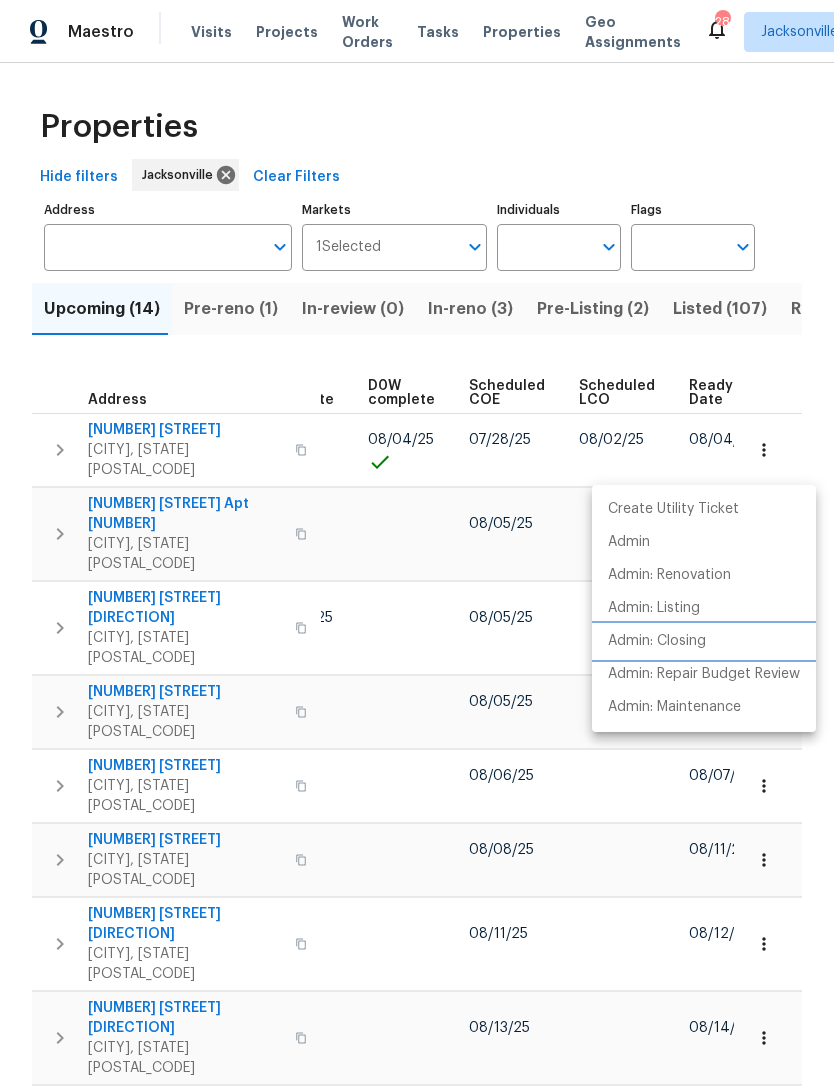click on "Admin: Closing" at bounding box center [657, 641] 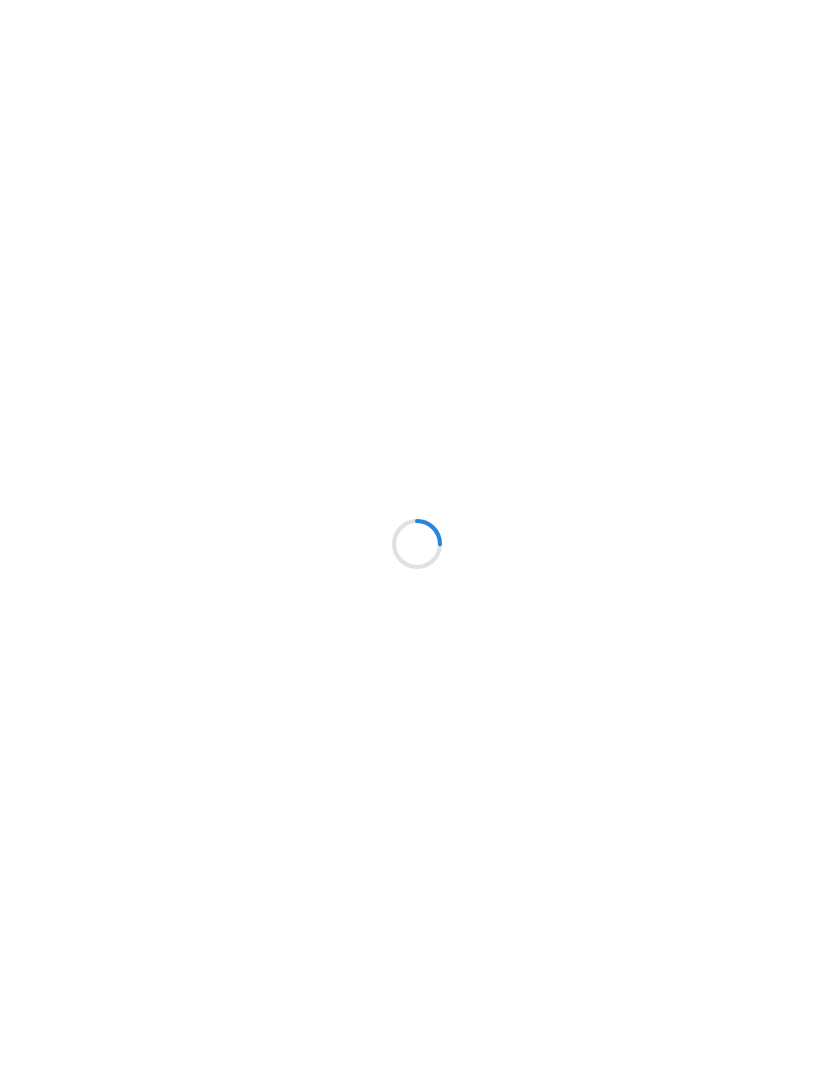 scroll, scrollTop: 0, scrollLeft: 0, axis: both 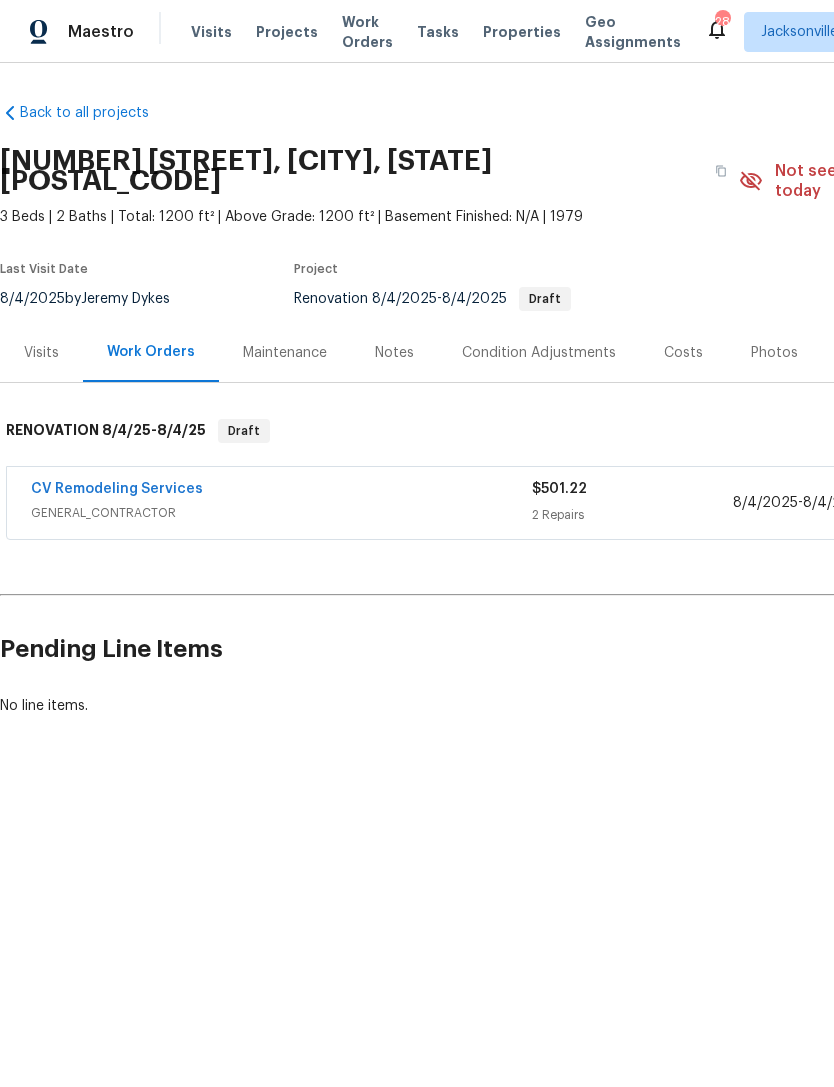click on "CV Remodeling Services" at bounding box center (281, 491) 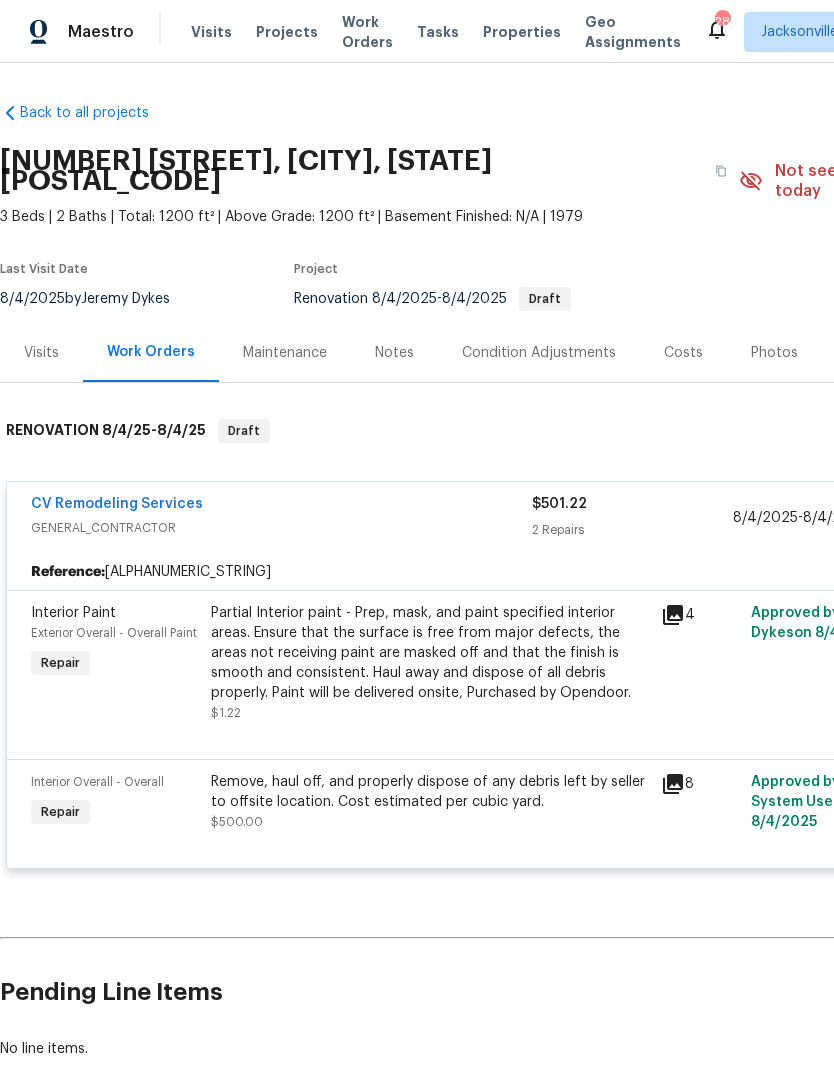click 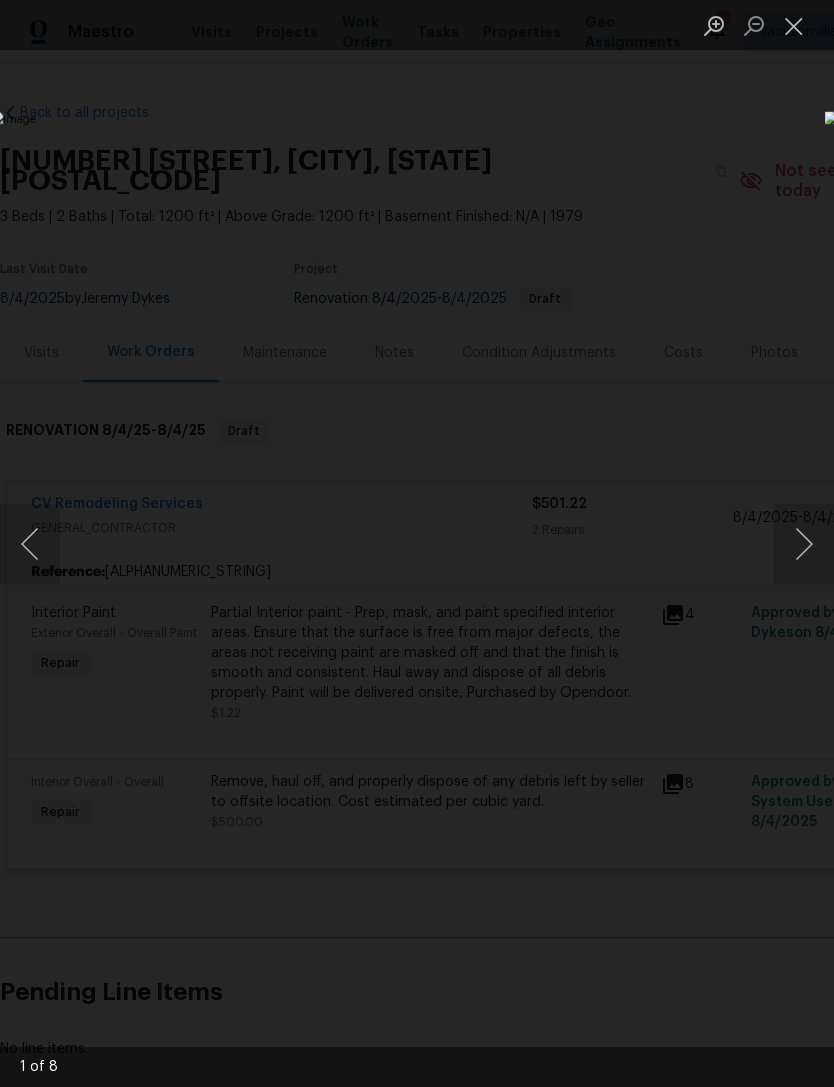 click at bounding box center (804, 544) 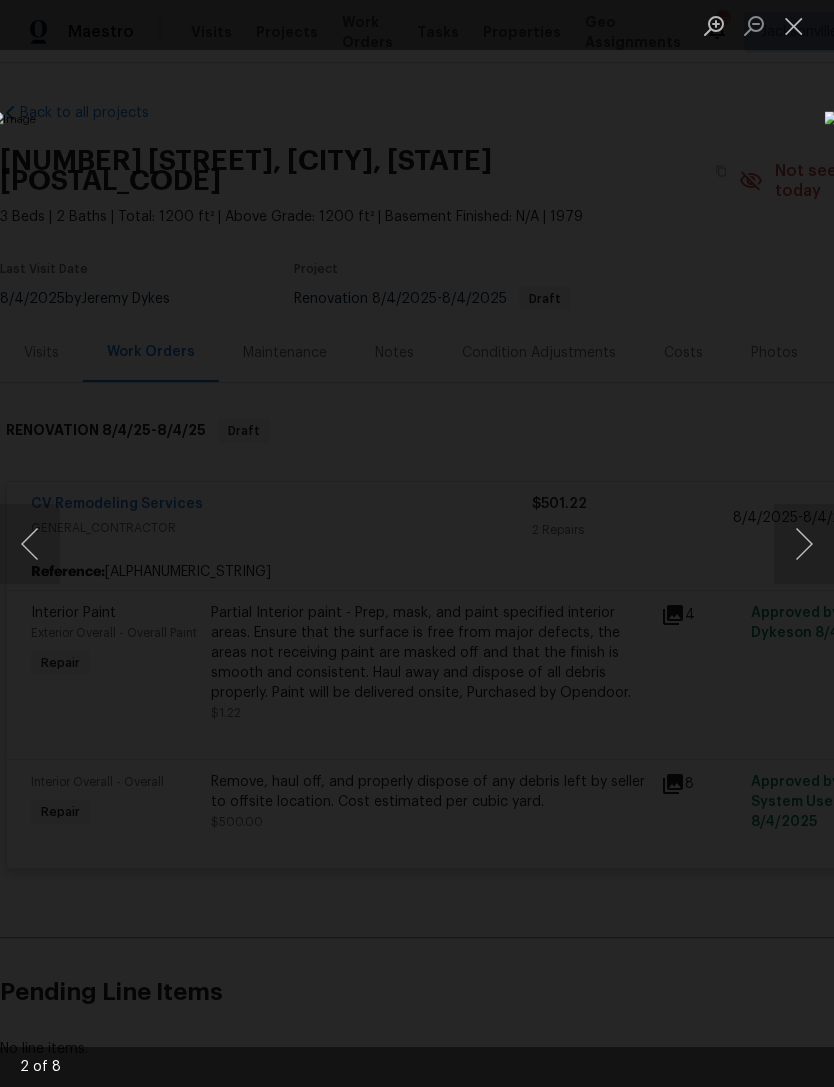 click at bounding box center (804, 544) 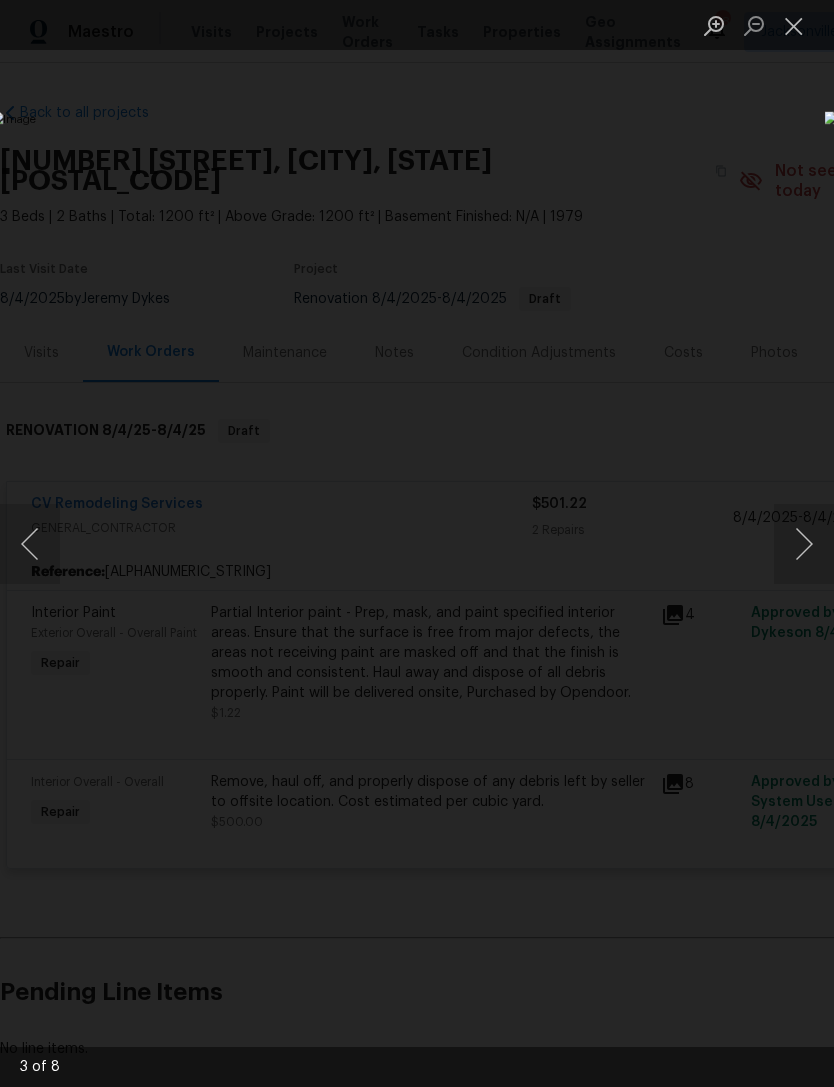 click at bounding box center (804, 544) 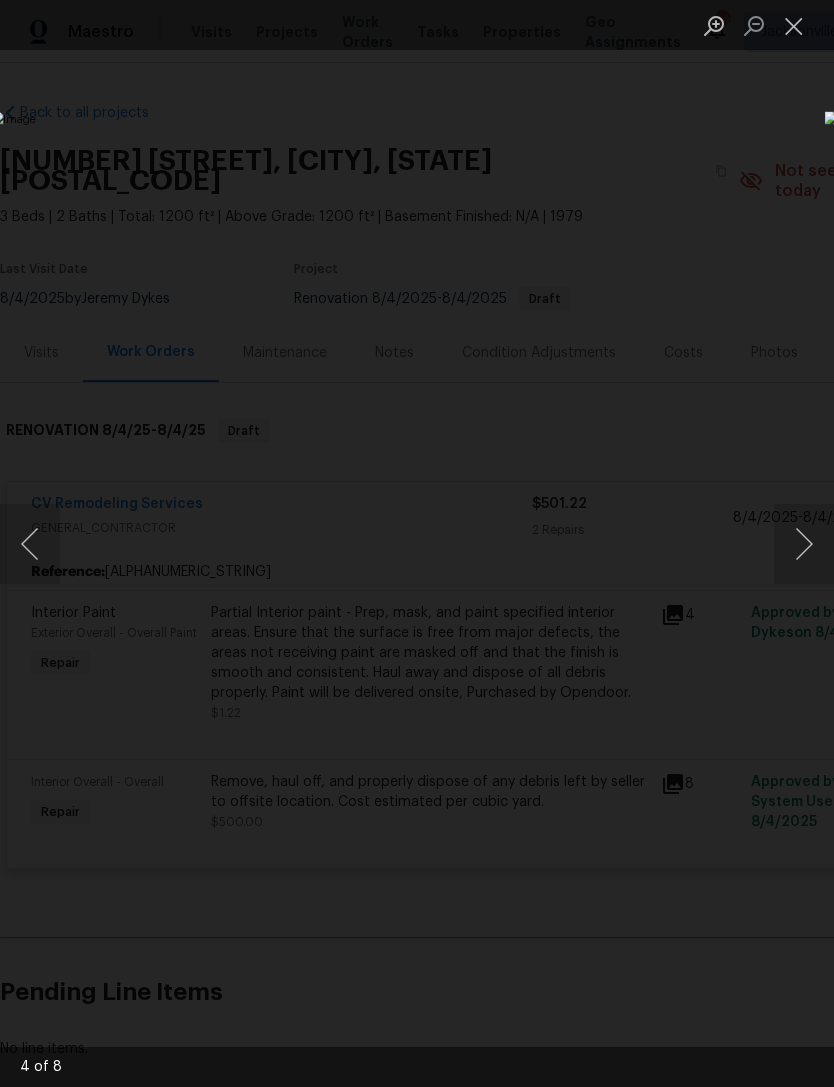click at bounding box center (804, 544) 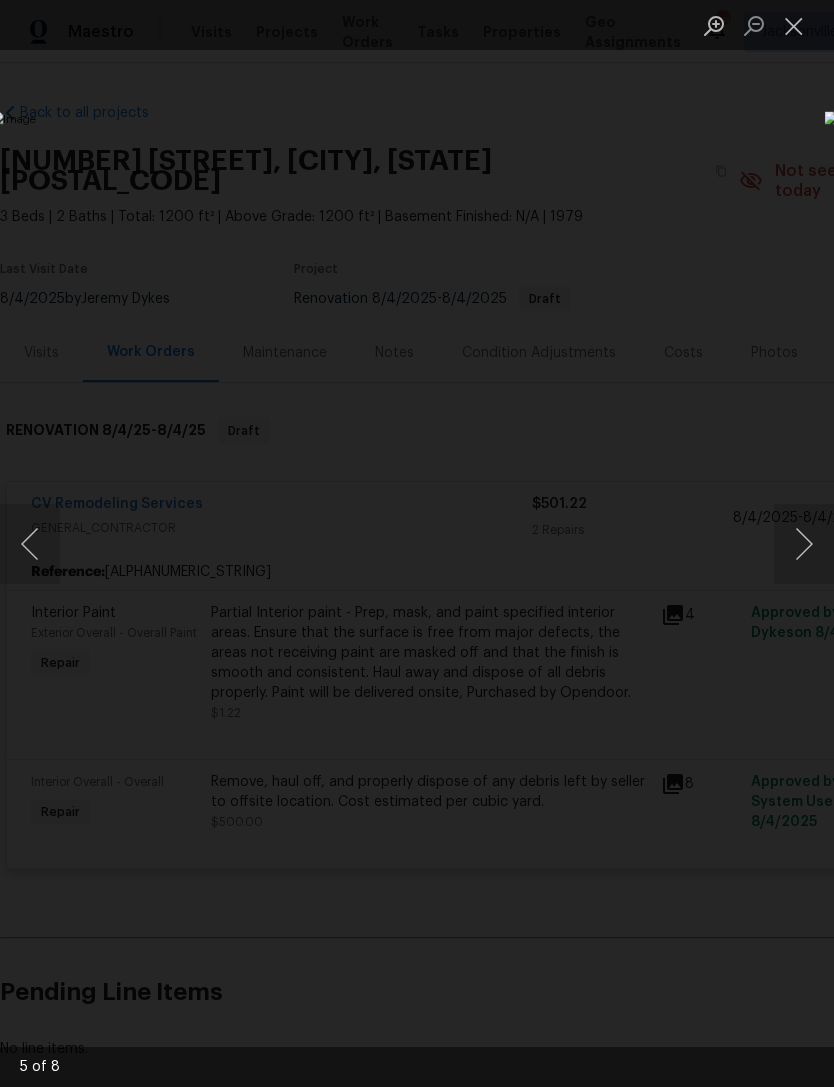 click at bounding box center (804, 544) 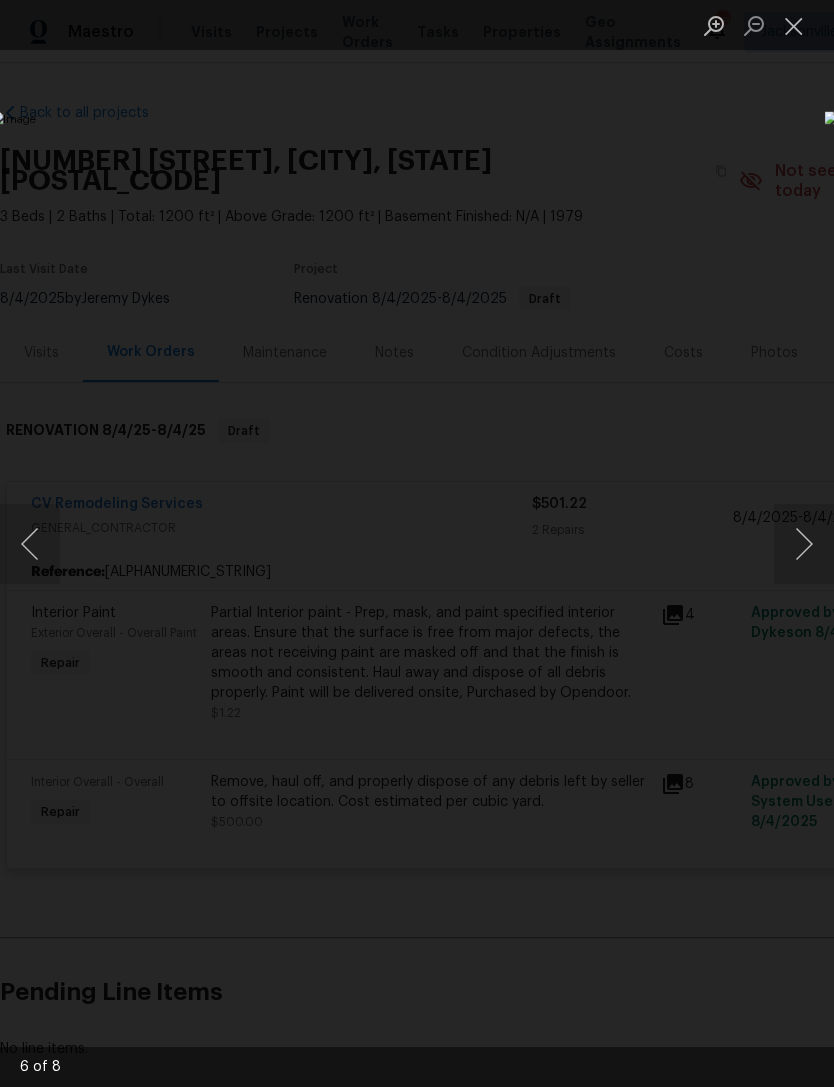 click at bounding box center (794, 25) 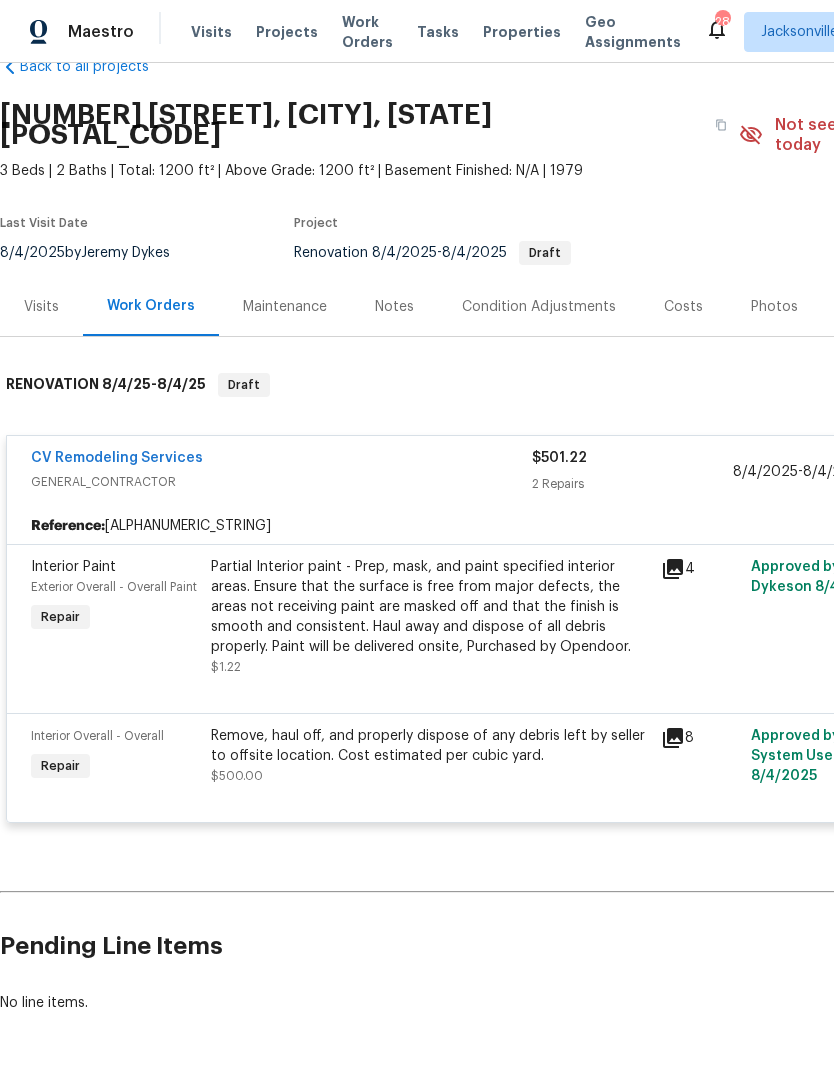 scroll, scrollTop: 45, scrollLeft: 0, axis: vertical 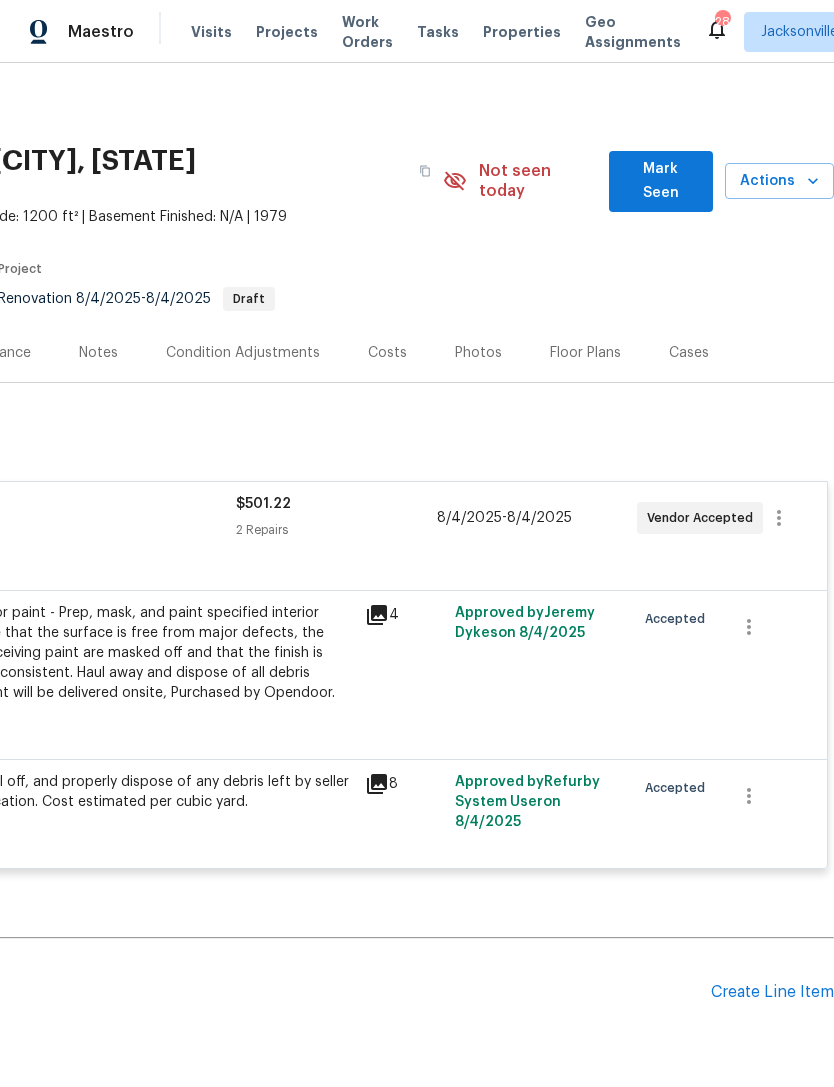 click on "Floor Plans" at bounding box center (585, 353) 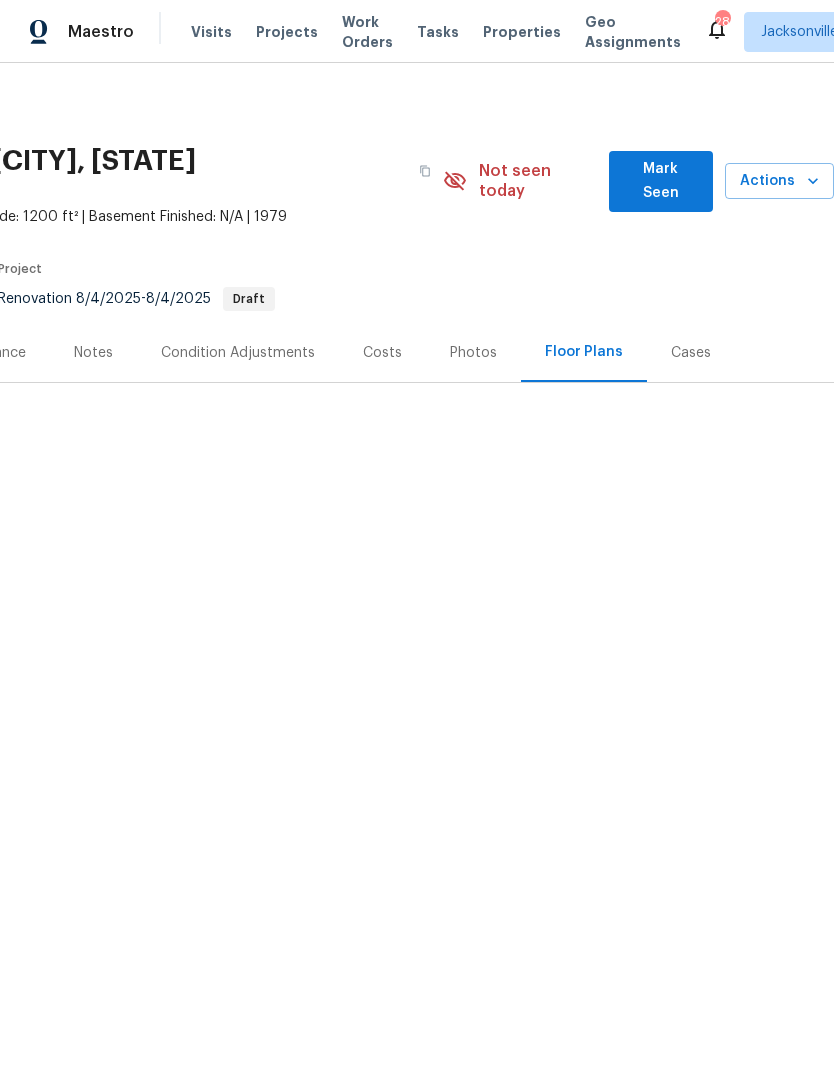 scroll, scrollTop: 0, scrollLeft: 0, axis: both 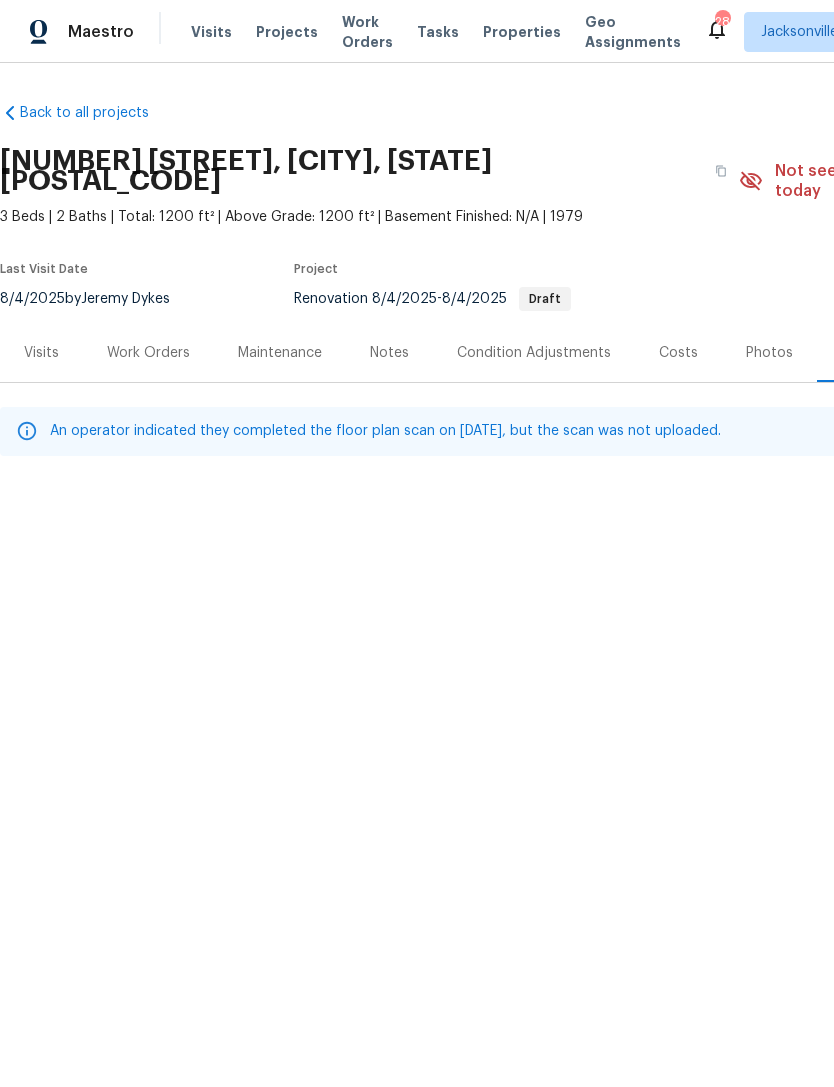 click on "Visits" at bounding box center (41, 353) 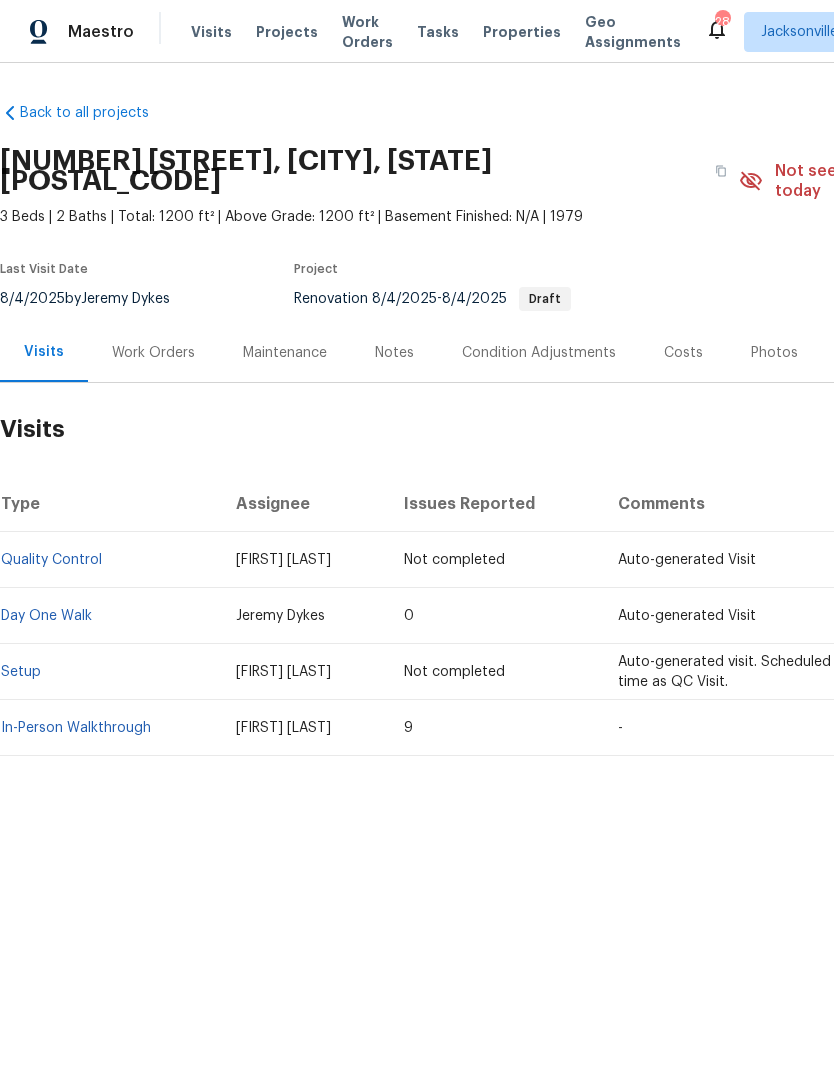 click on "Day One Walk" at bounding box center [46, 616] 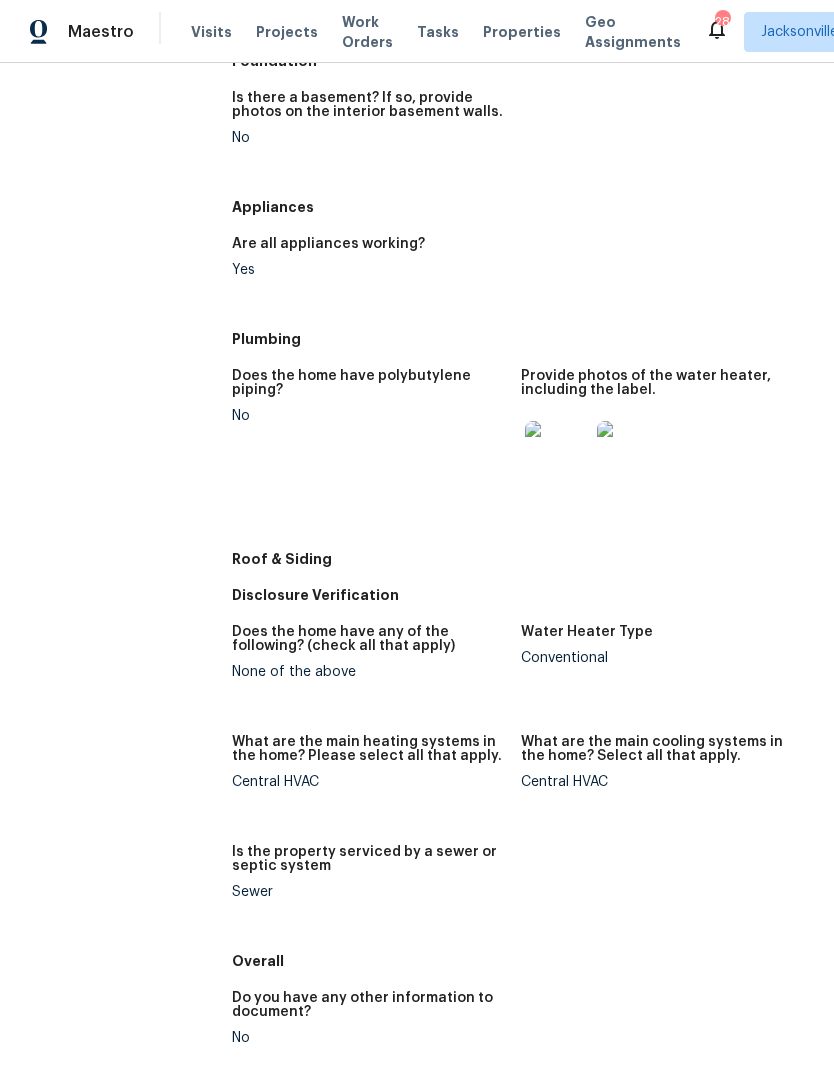 scroll, scrollTop: 591, scrollLeft: 0, axis: vertical 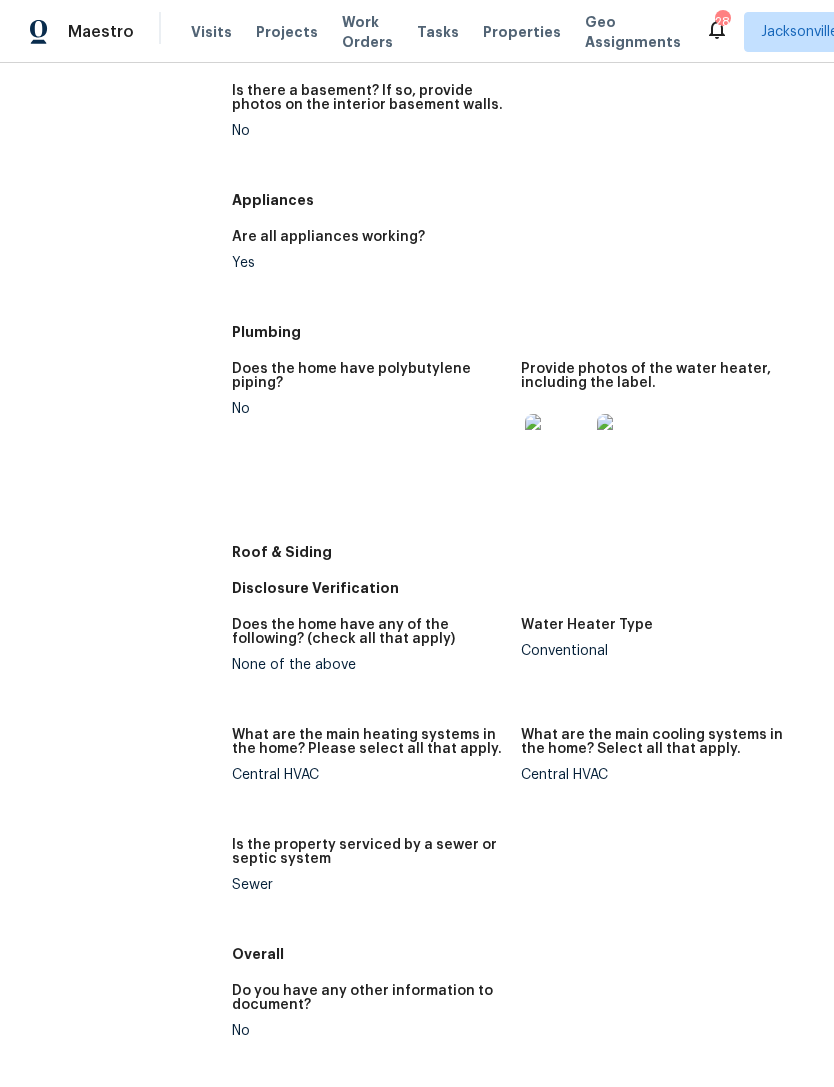 click at bounding box center (557, 446) 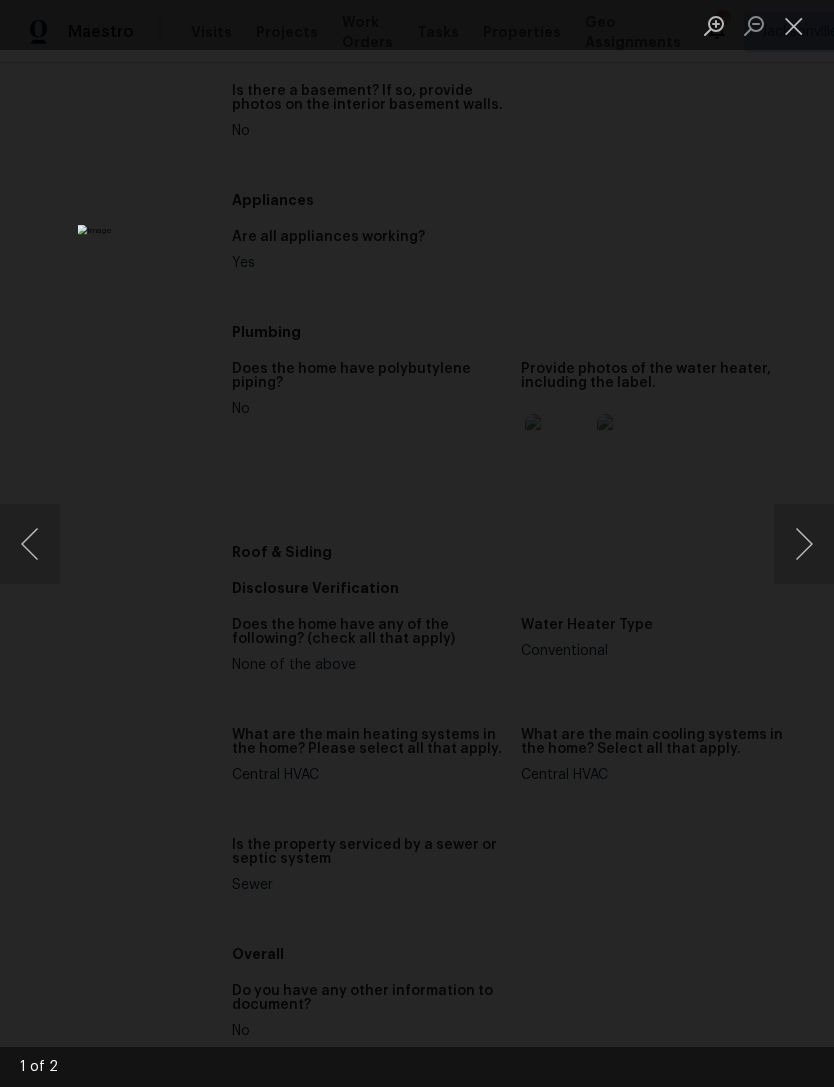 click at bounding box center (804, 544) 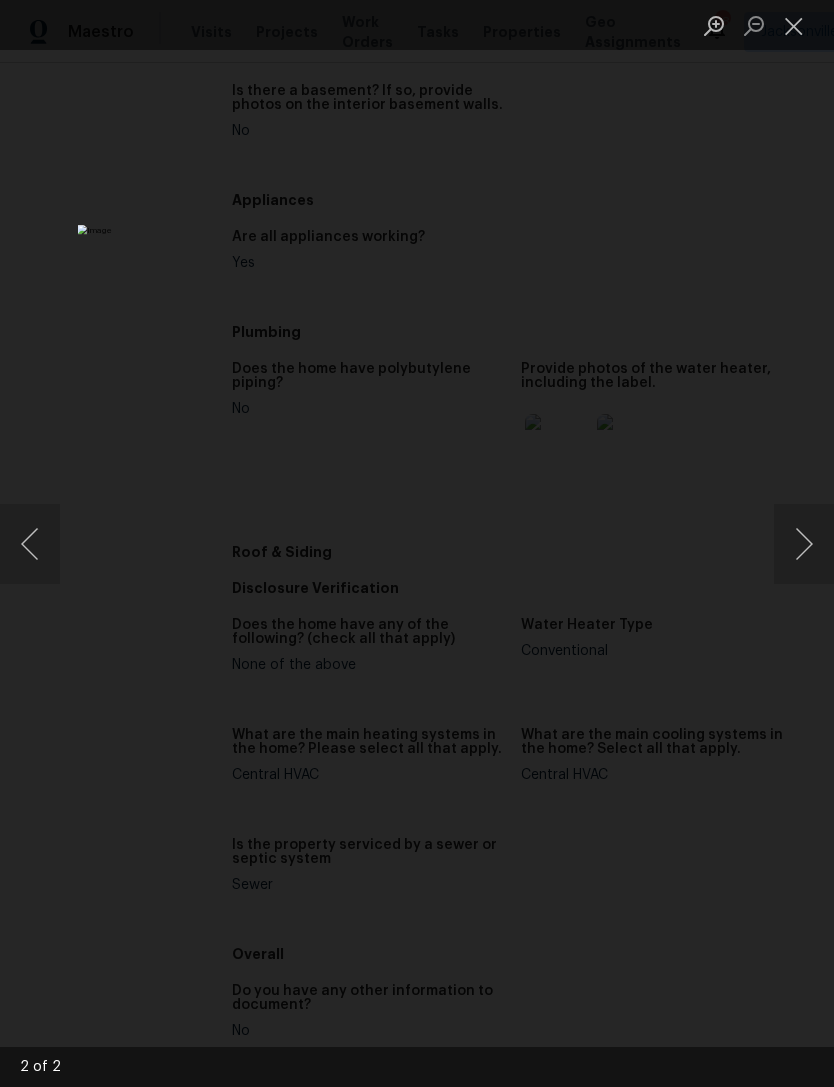 click at bounding box center [417, 543] 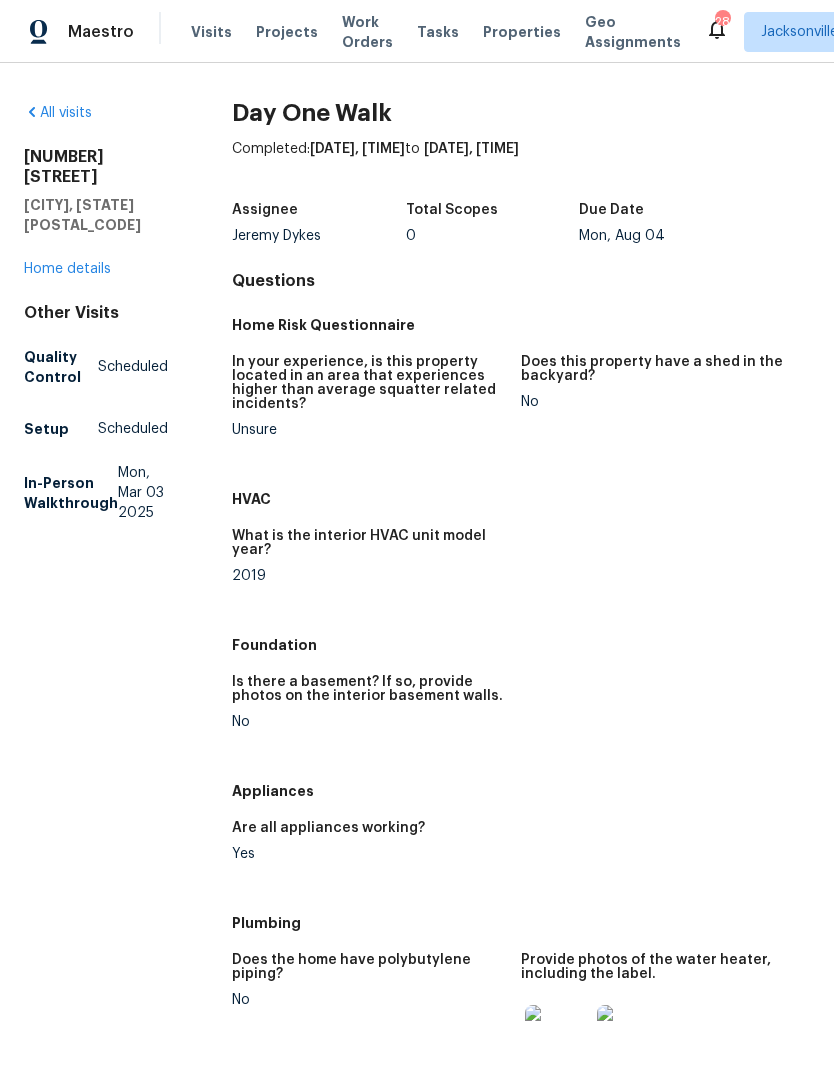 scroll, scrollTop: 0, scrollLeft: 0, axis: both 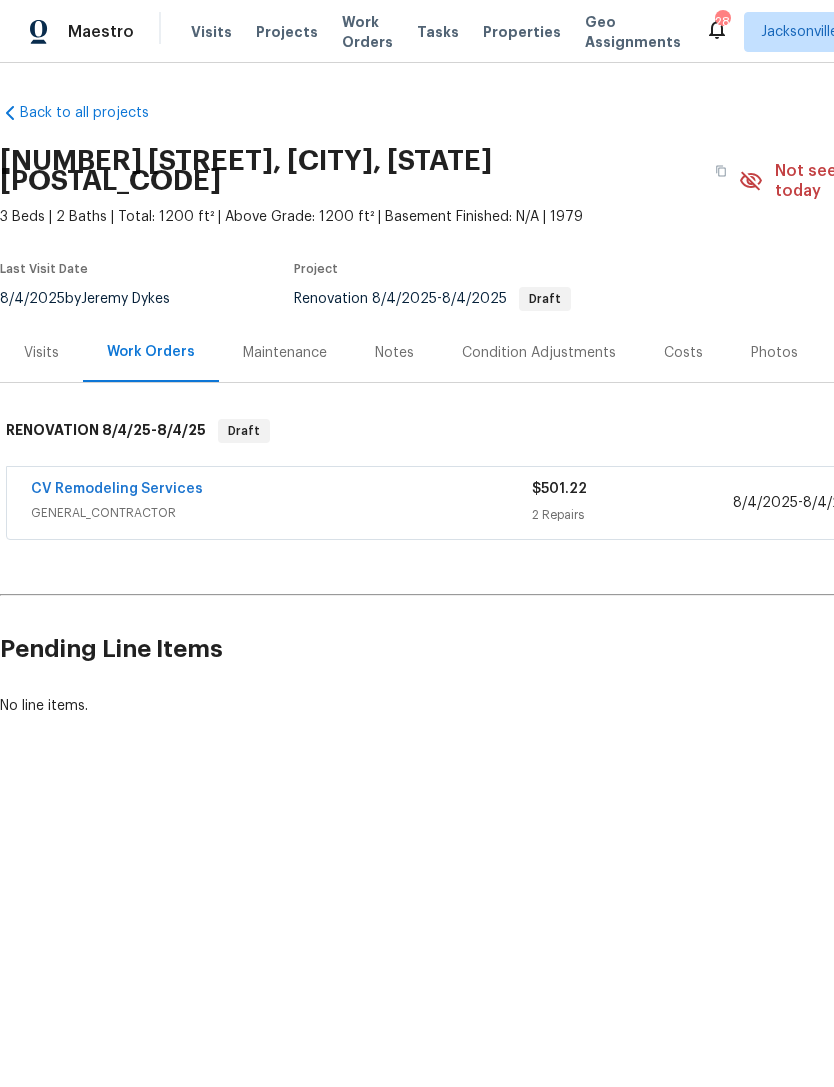 click on "Notes" at bounding box center (394, 353) 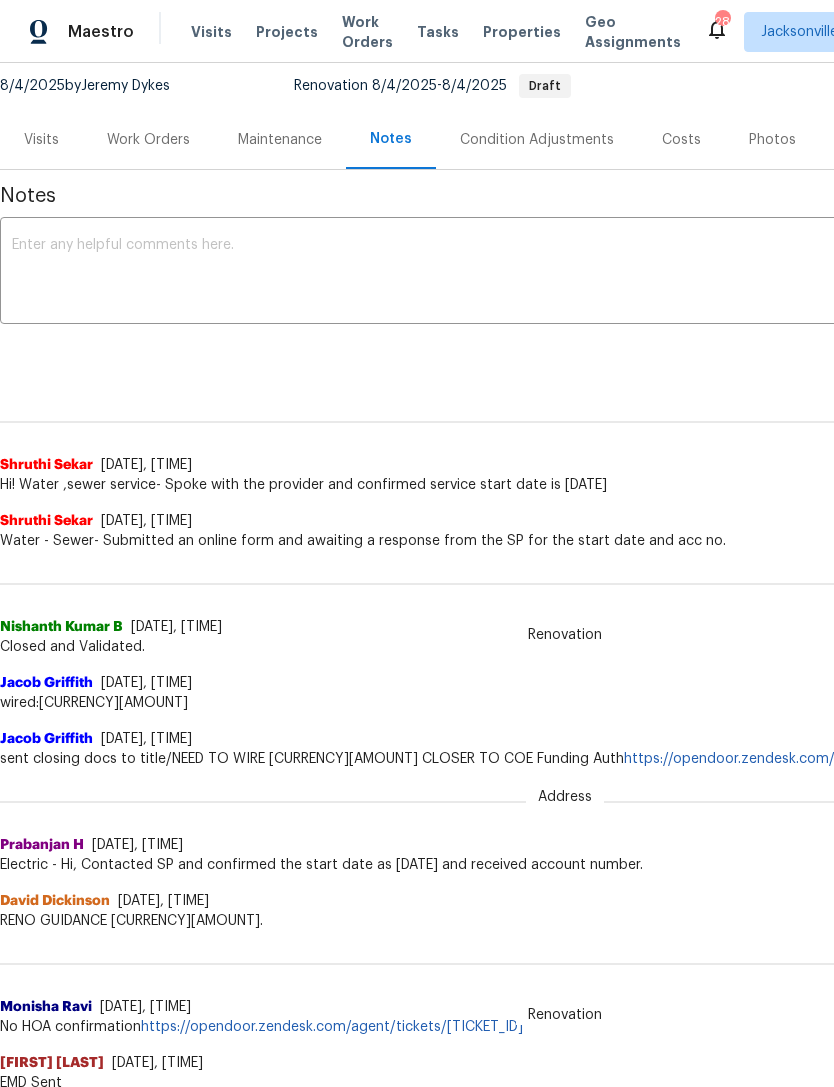 scroll, scrollTop: 213, scrollLeft: 0, axis: vertical 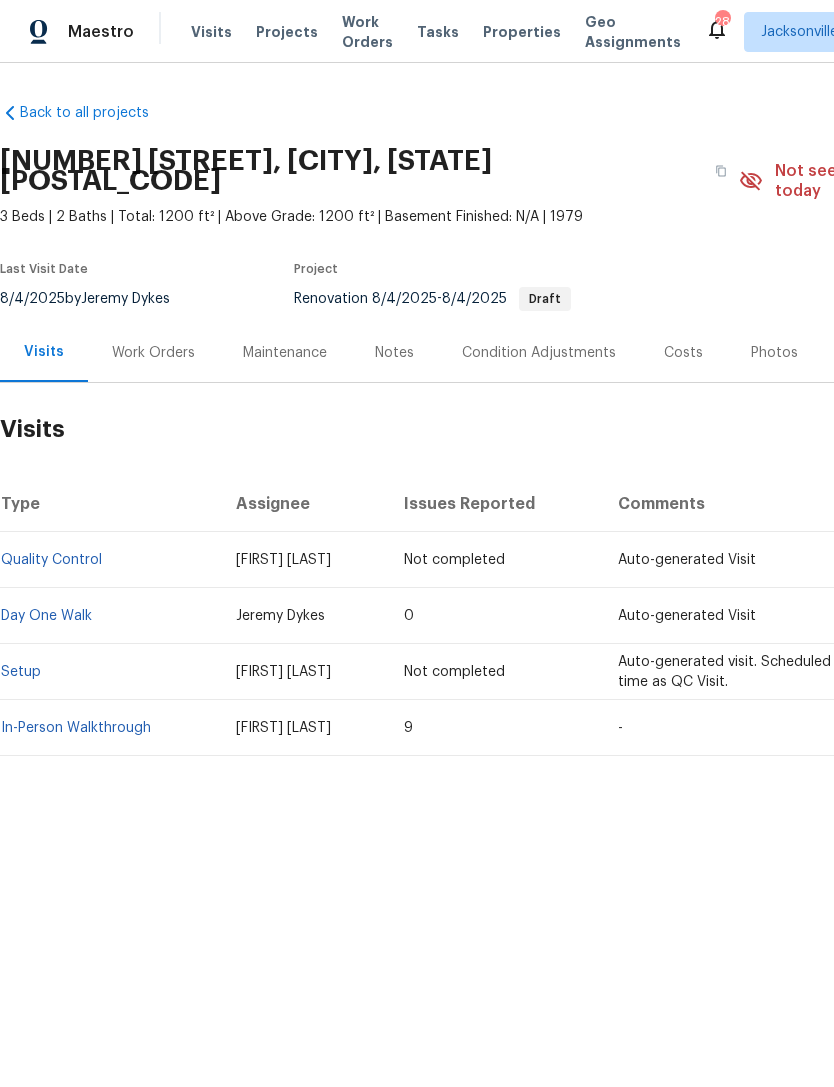 click on "Condition Adjustments" at bounding box center [539, 353] 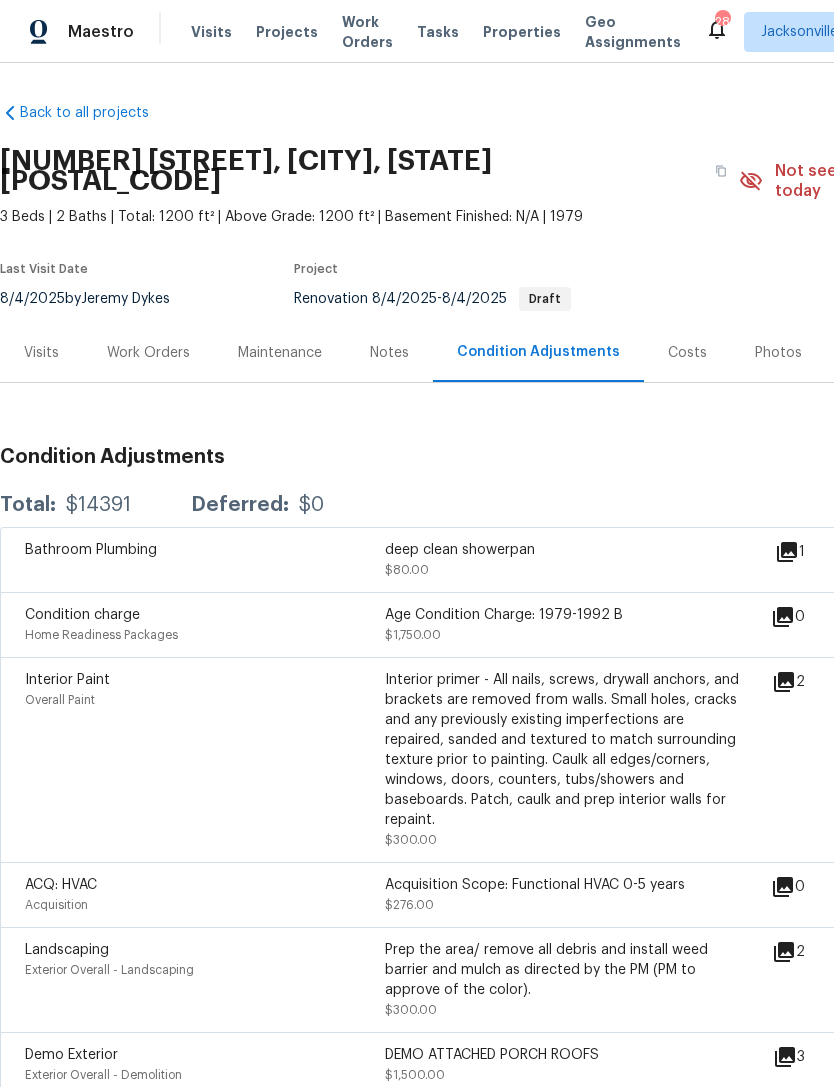 scroll, scrollTop: 0, scrollLeft: 0, axis: both 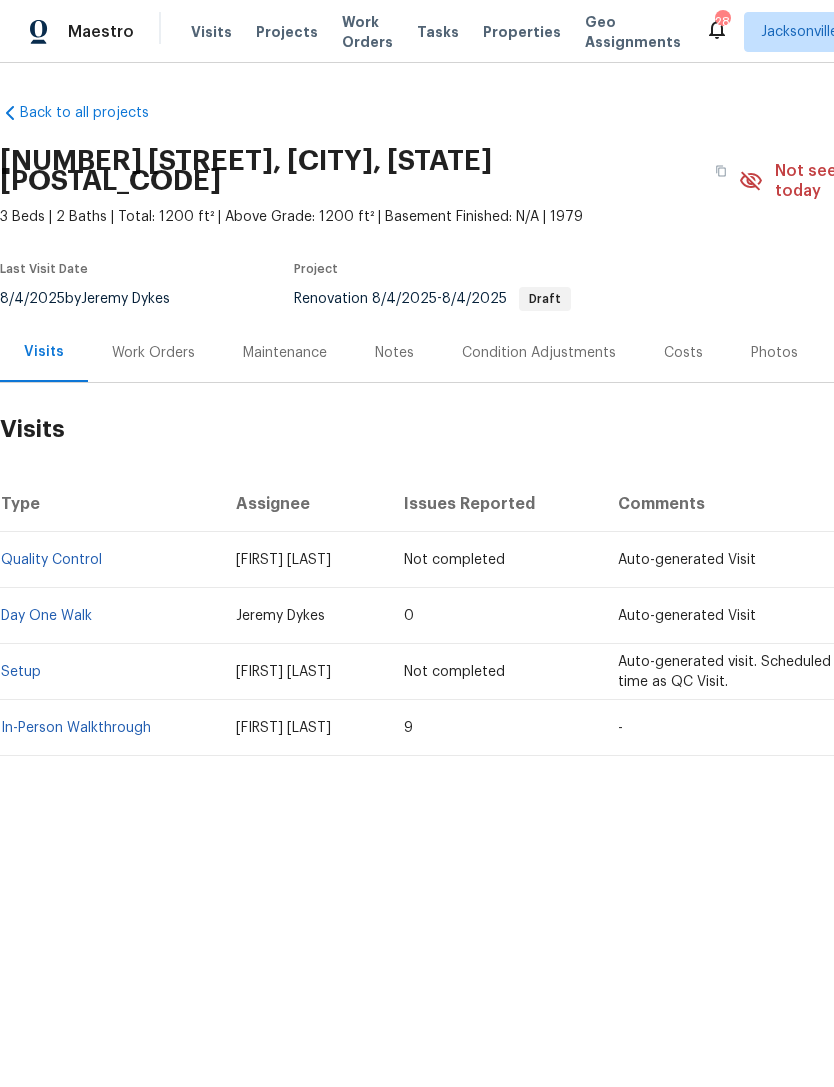 click on "In-Person Walkthrough" at bounding box center [76, 728] 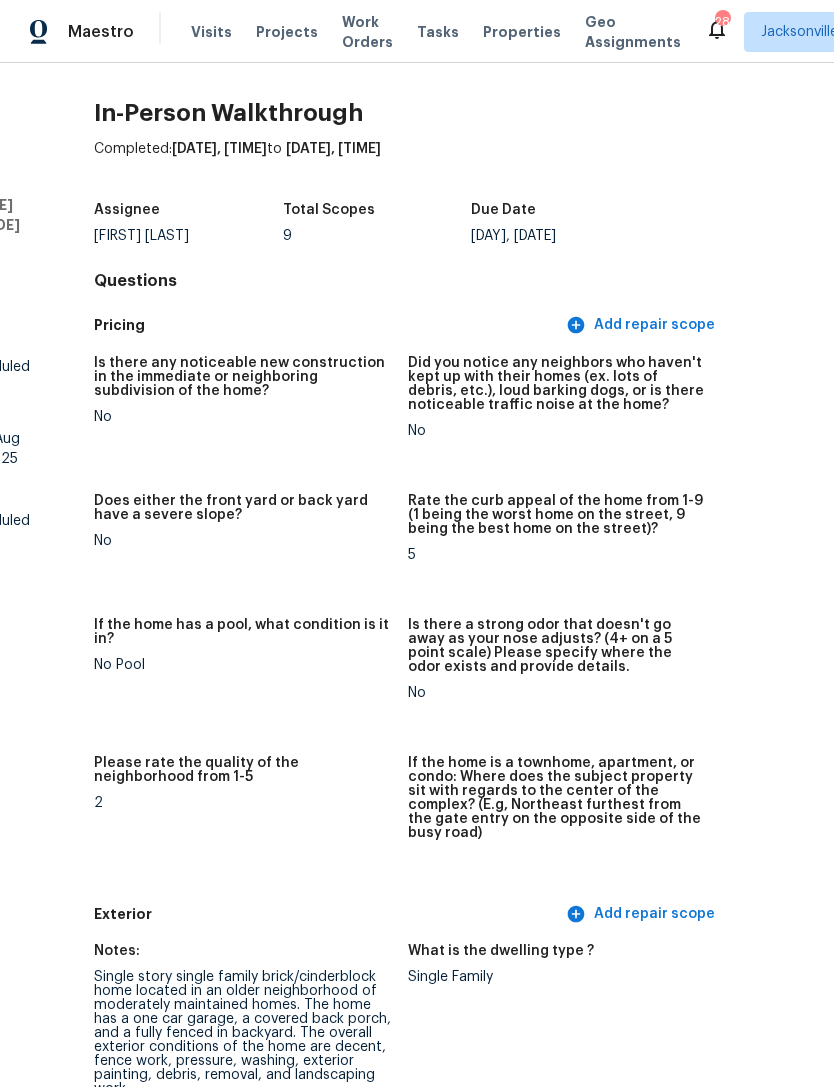 scroll, scrollTop: 0, scrollLeft: 121, axis: horizontal 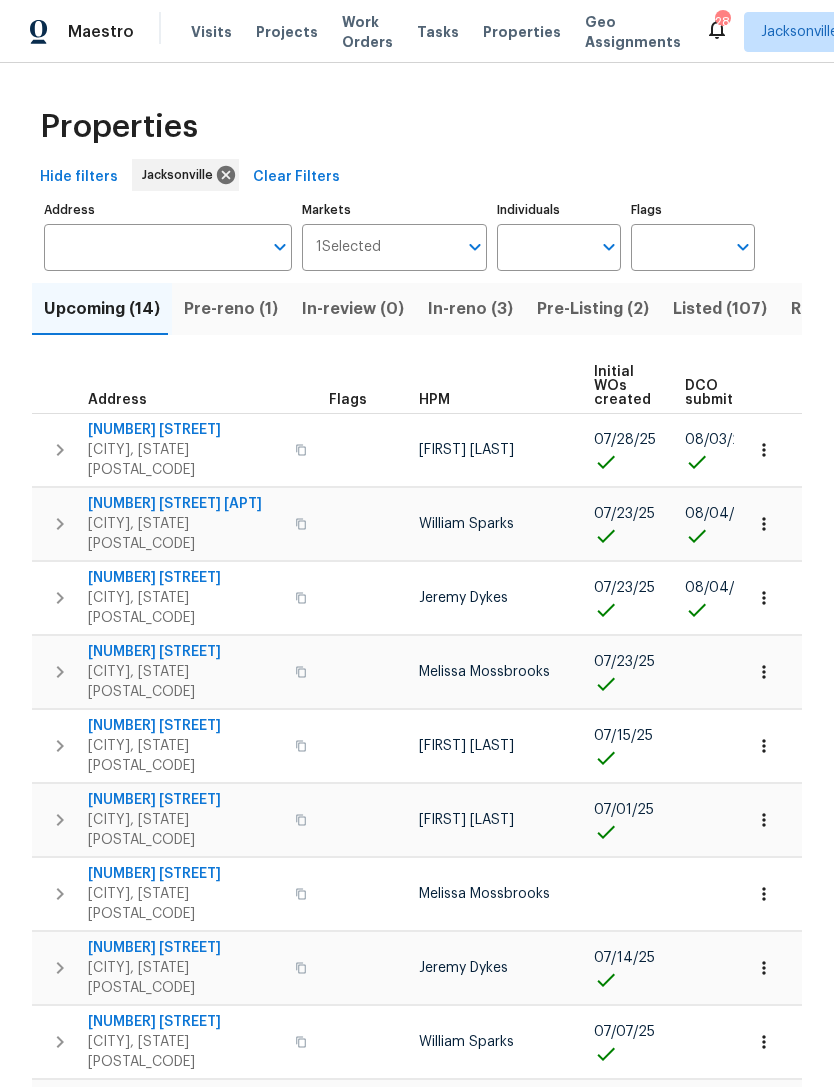 click on "Address" at bounding box center [153, 247] 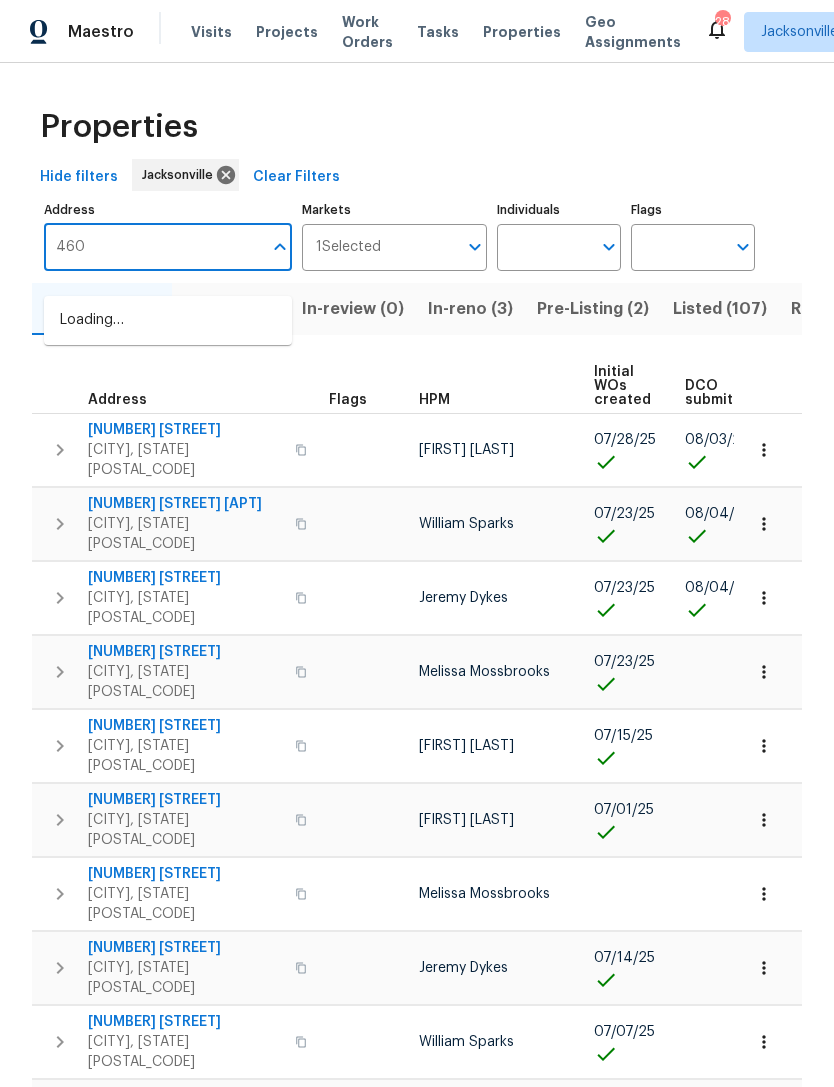 type on "[NUMBER]" 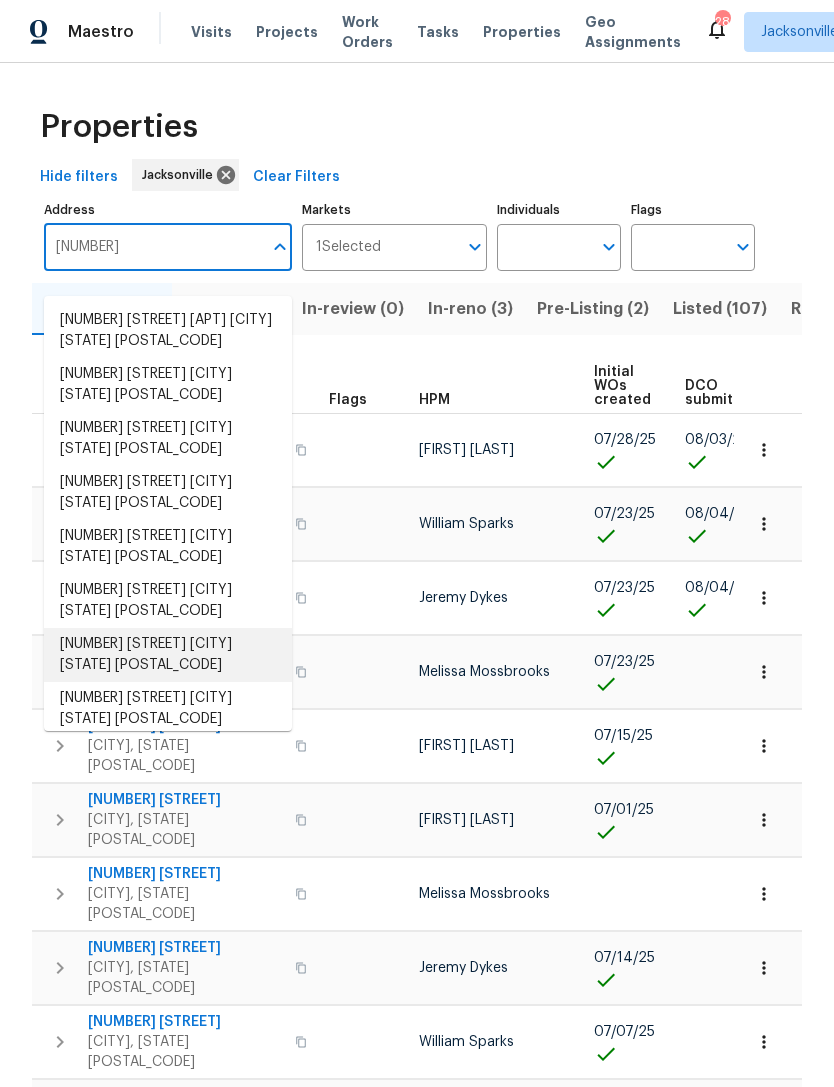 click on "[NUMBER] [STREET] [CITY] [STATE] [POSTAL_CODE]" at bounding box center (168, 655) 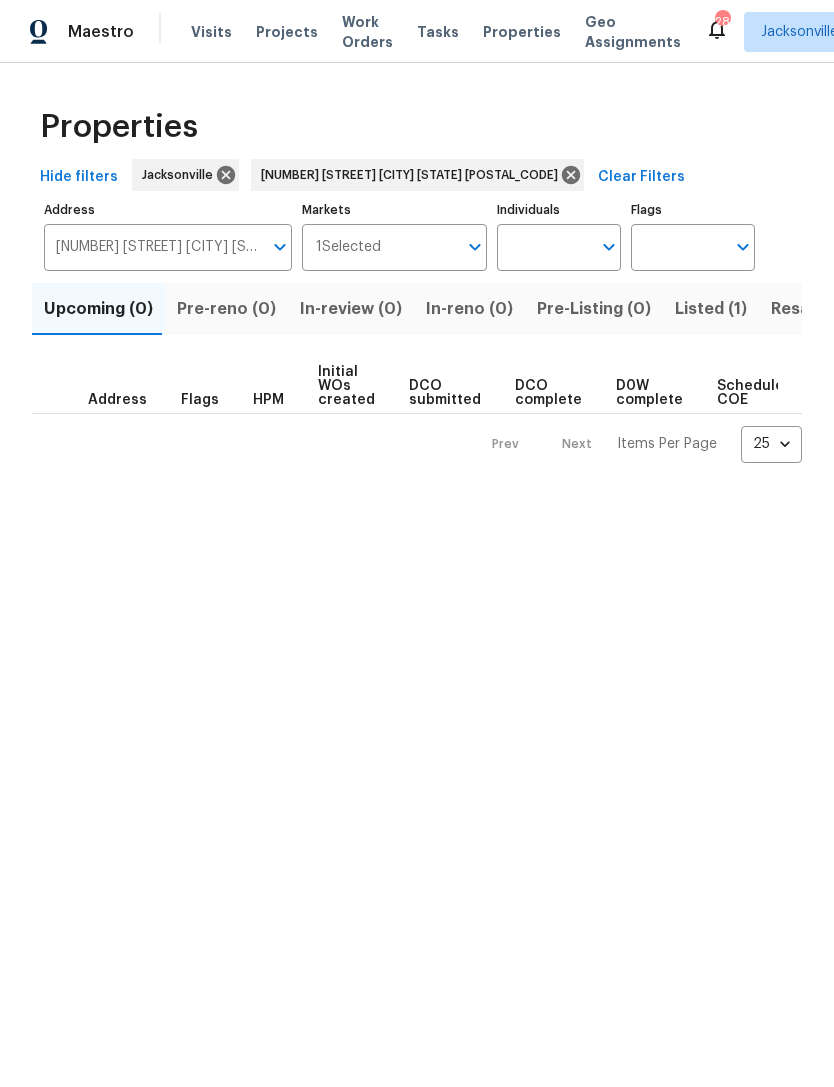 click on "Listed (1)" at bounding box center [711, 309] 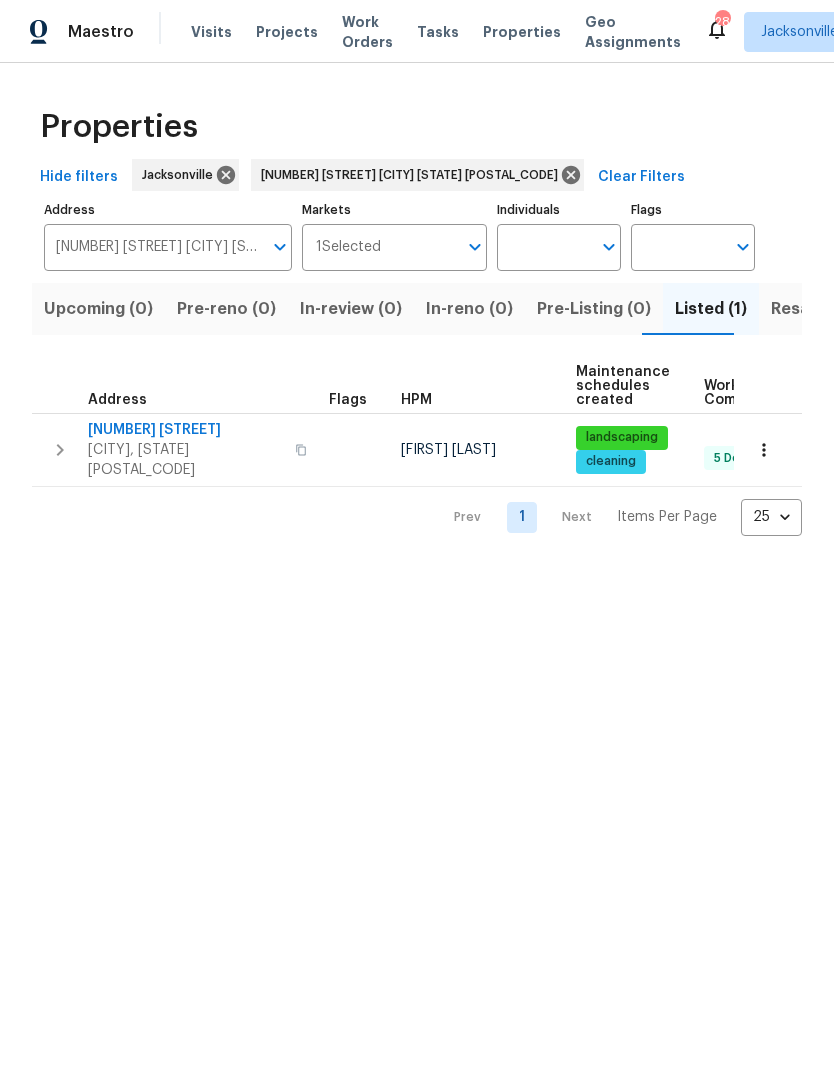 click on "[NUMBER] [STREET]" at bounding box center [185, 430] 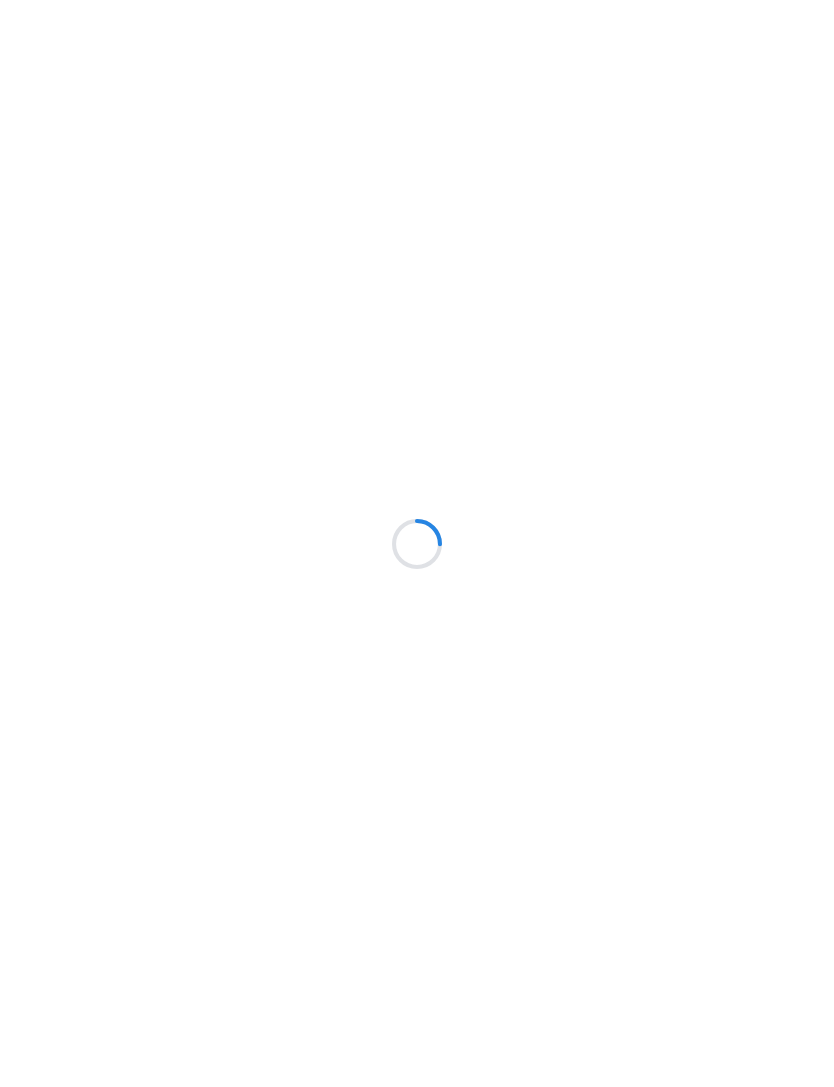 scroll, scrollTop: 0, scrollLeft: 0, axis: both 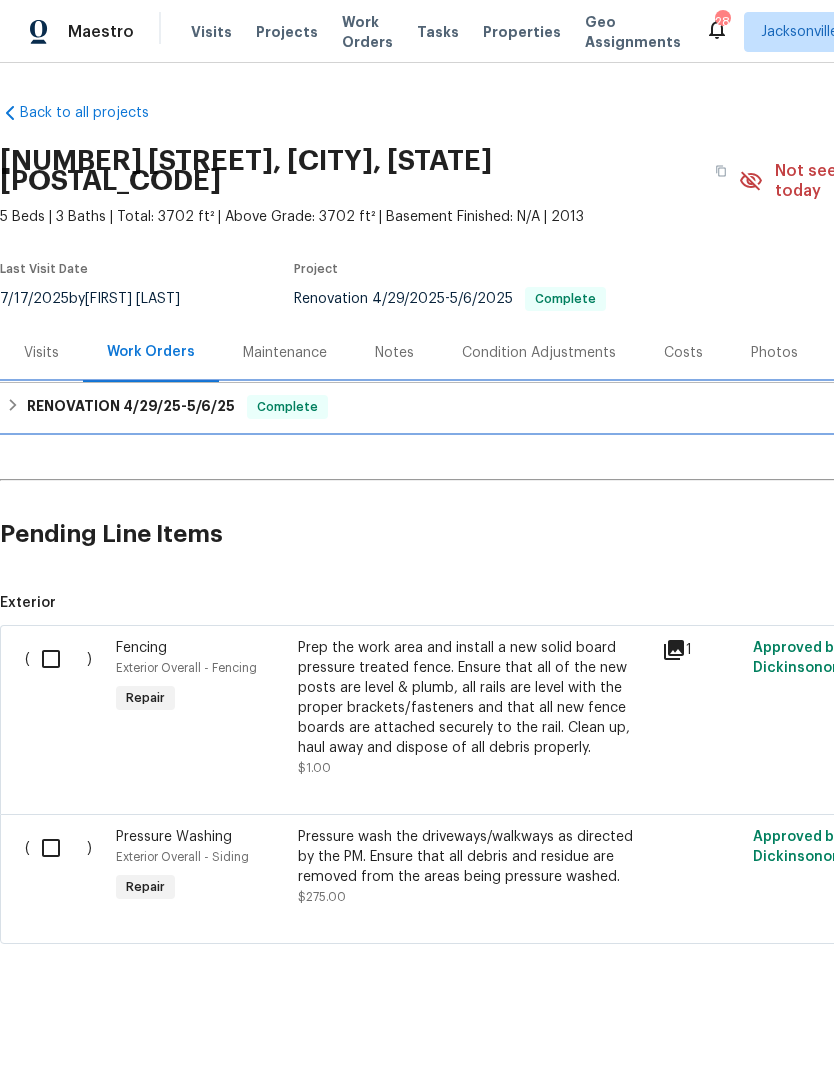 click on "4/29/25" at bounding box center (152, 406) 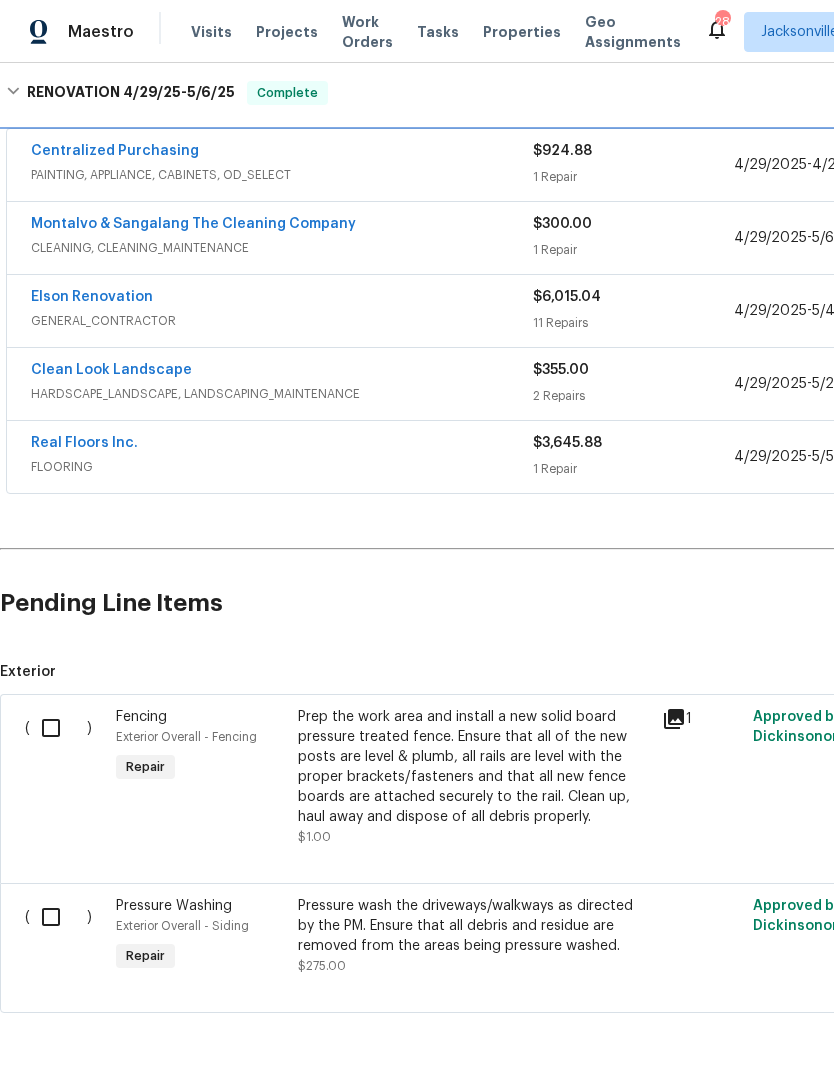 scroll, scrollTop: 337, scrollLeft: 0, axis: vertical 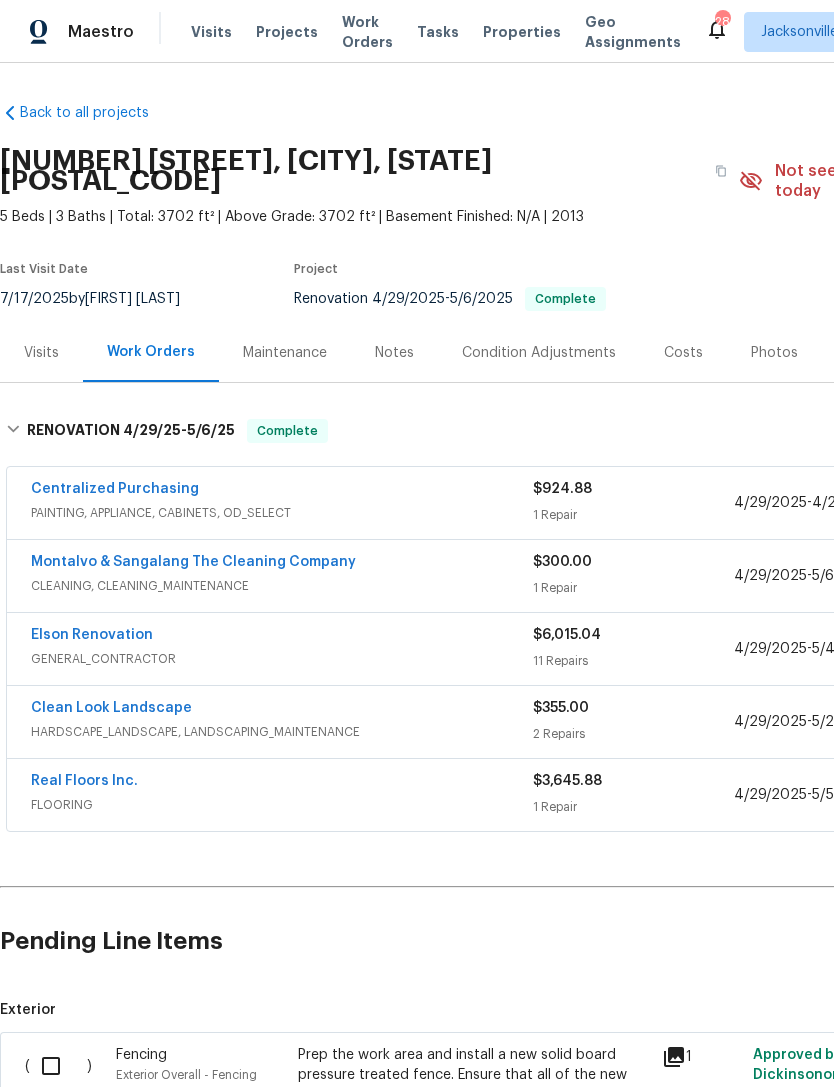 click on "Properties" at bounding box center [522, 32] 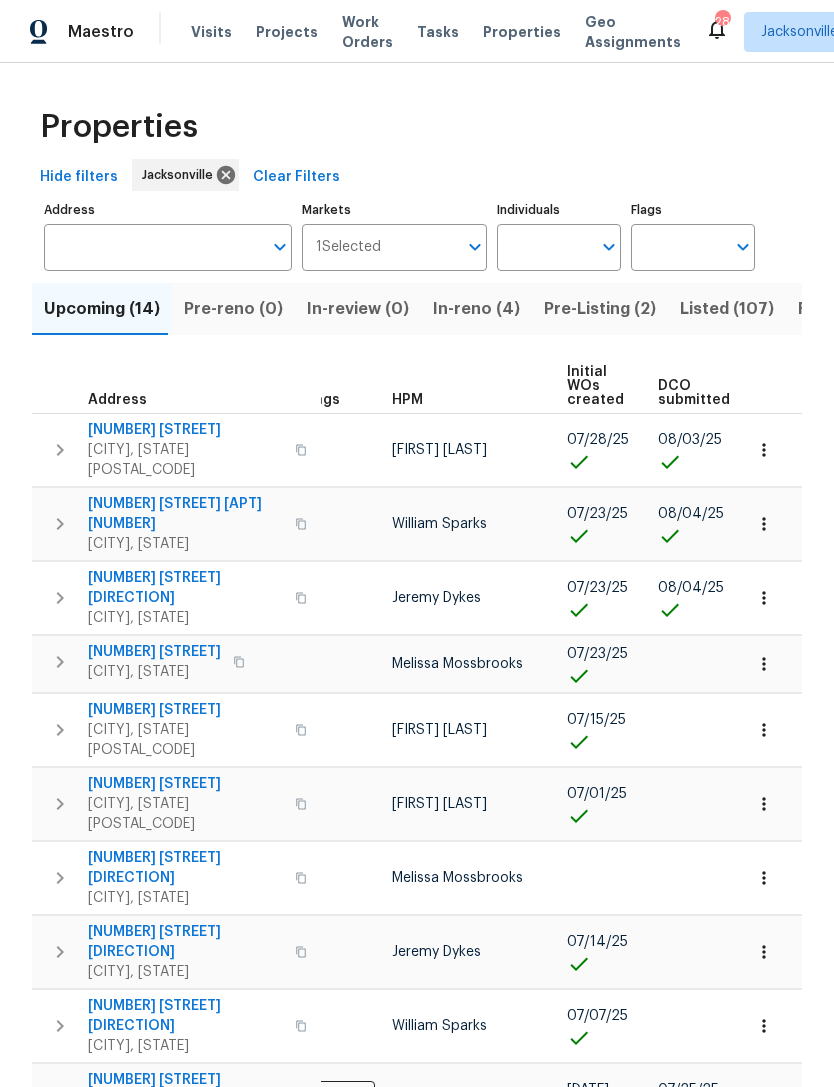 scroll, scrollTop: 0, scrollLeft: 28, axis: horizontal 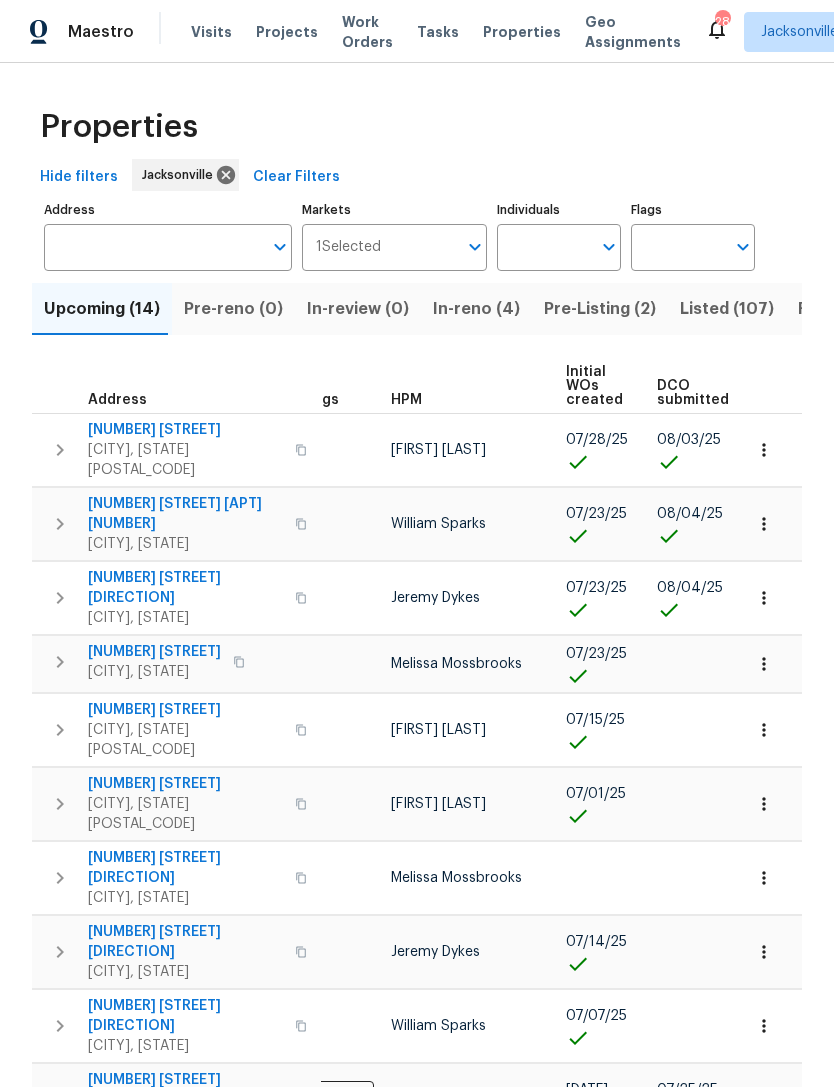 click 